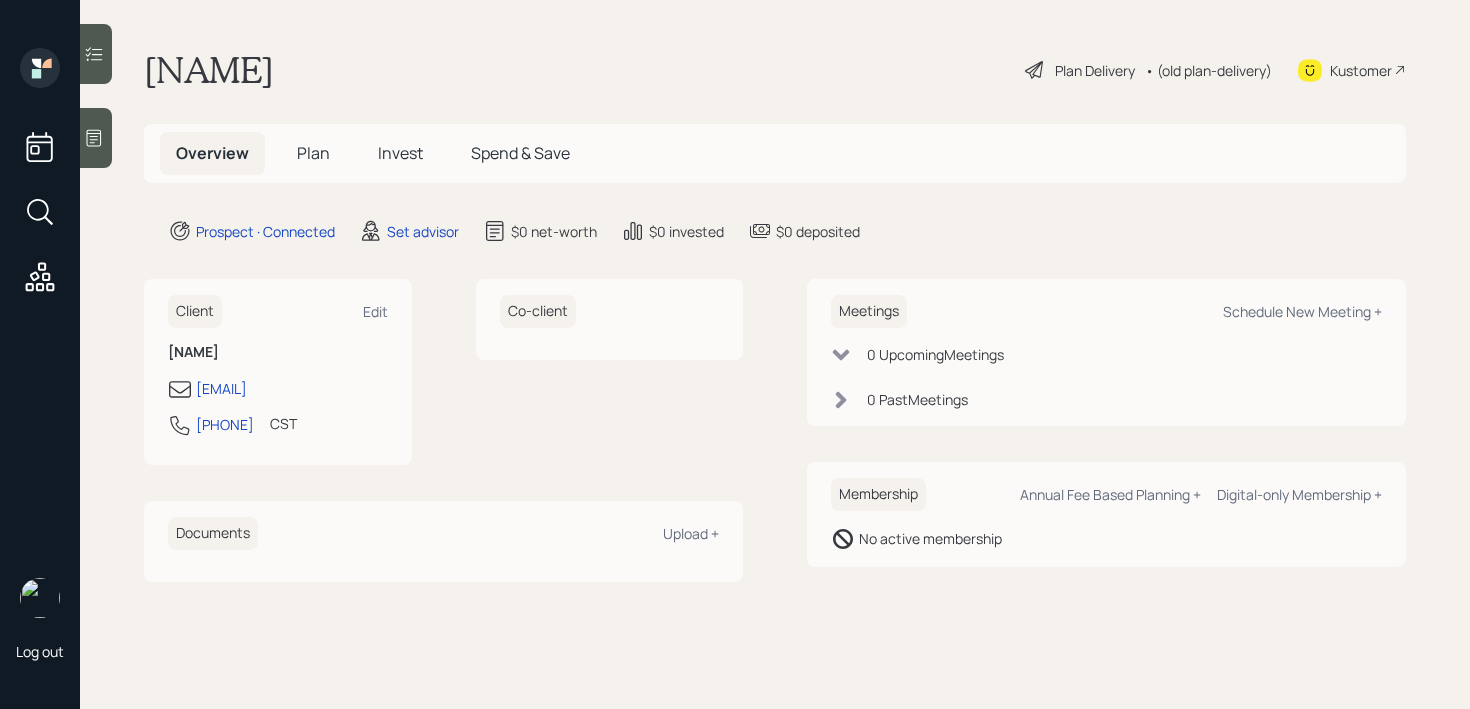 scroll, scrollTop: 0, scrollLeft: 0, axis: both 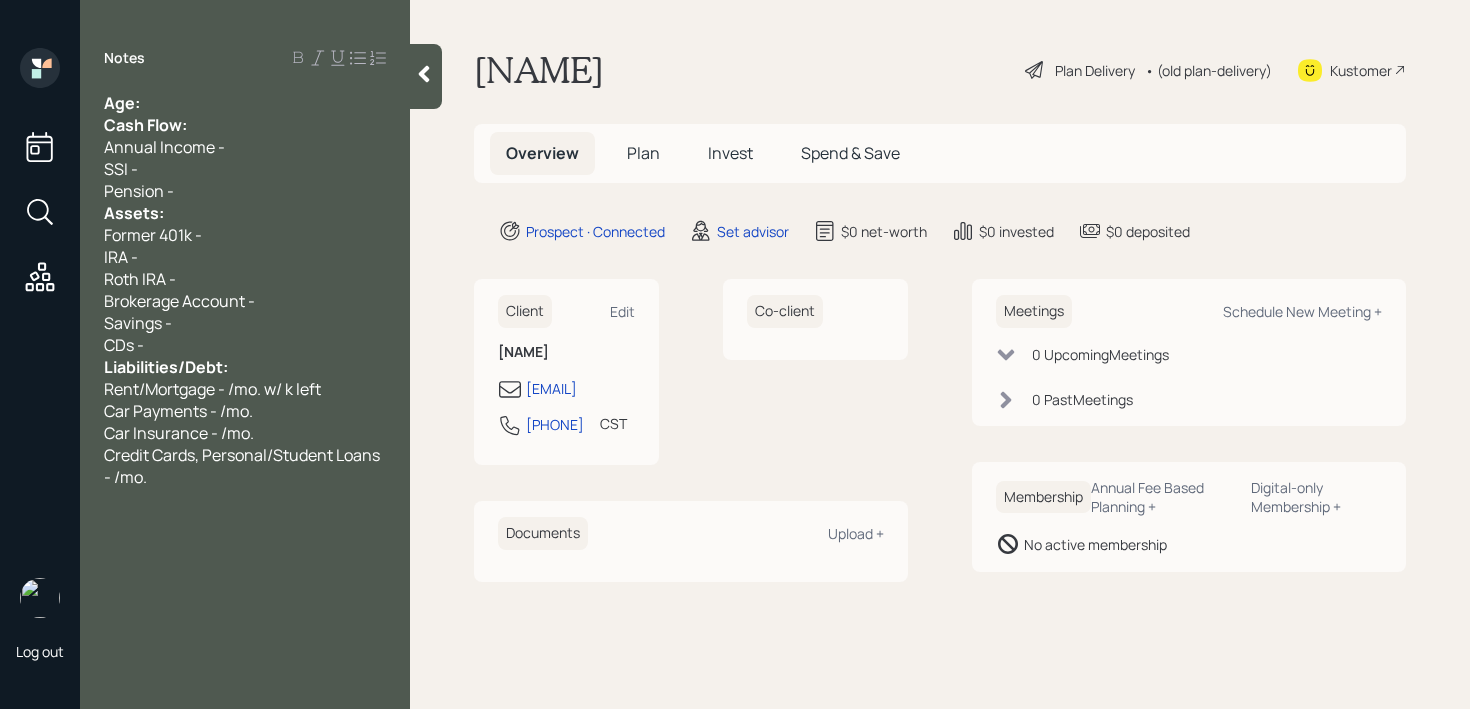 click on "Age:" at bounding box center [245, 103] 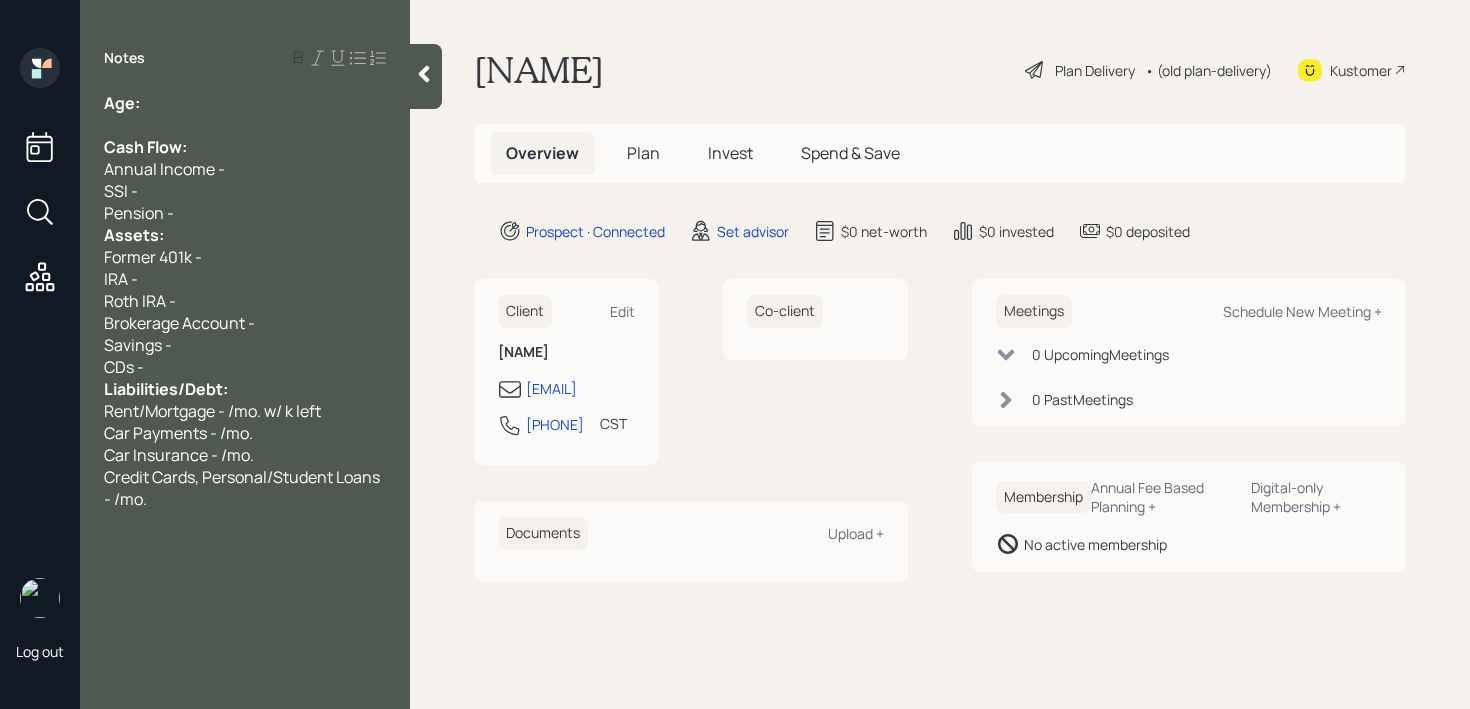 click on "Pension -" at bounding box center (245, 213) 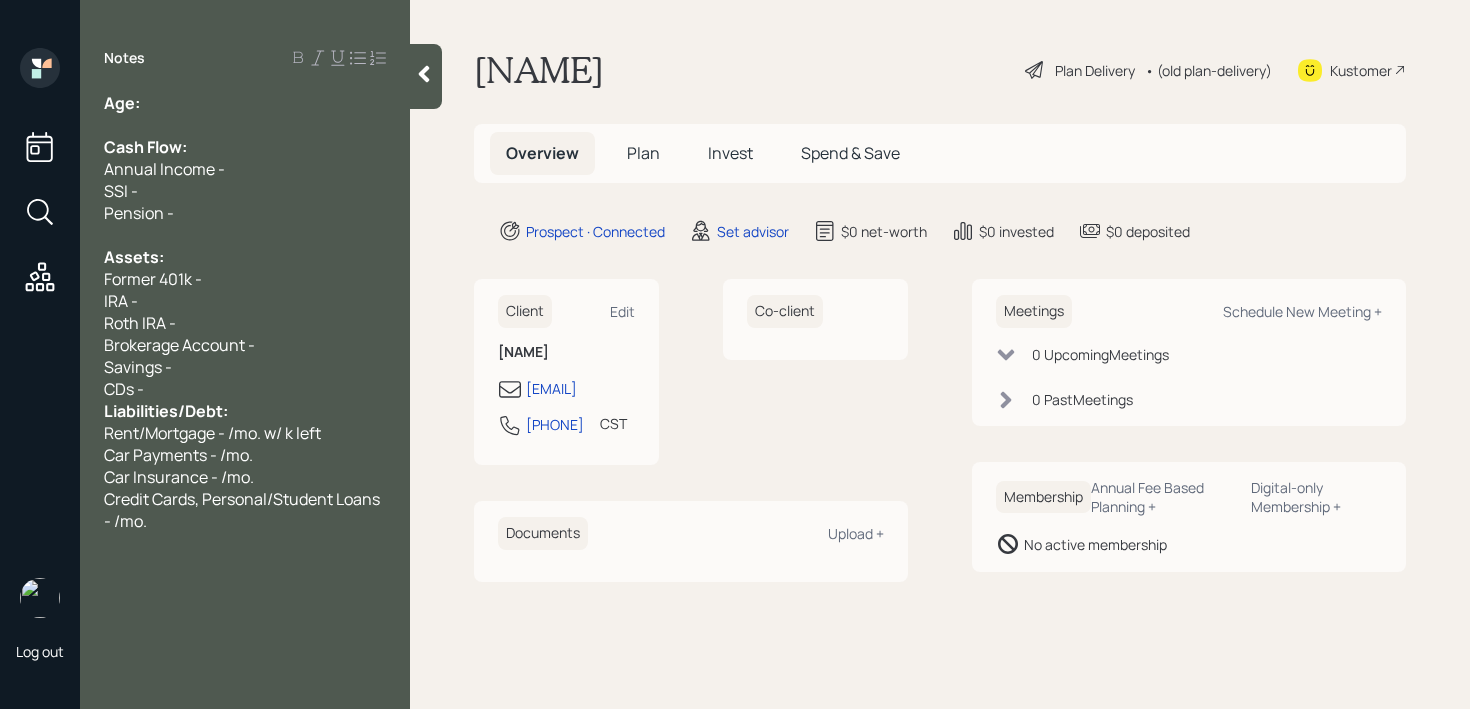 click on "CDs -" at bounding box center (245, 389) 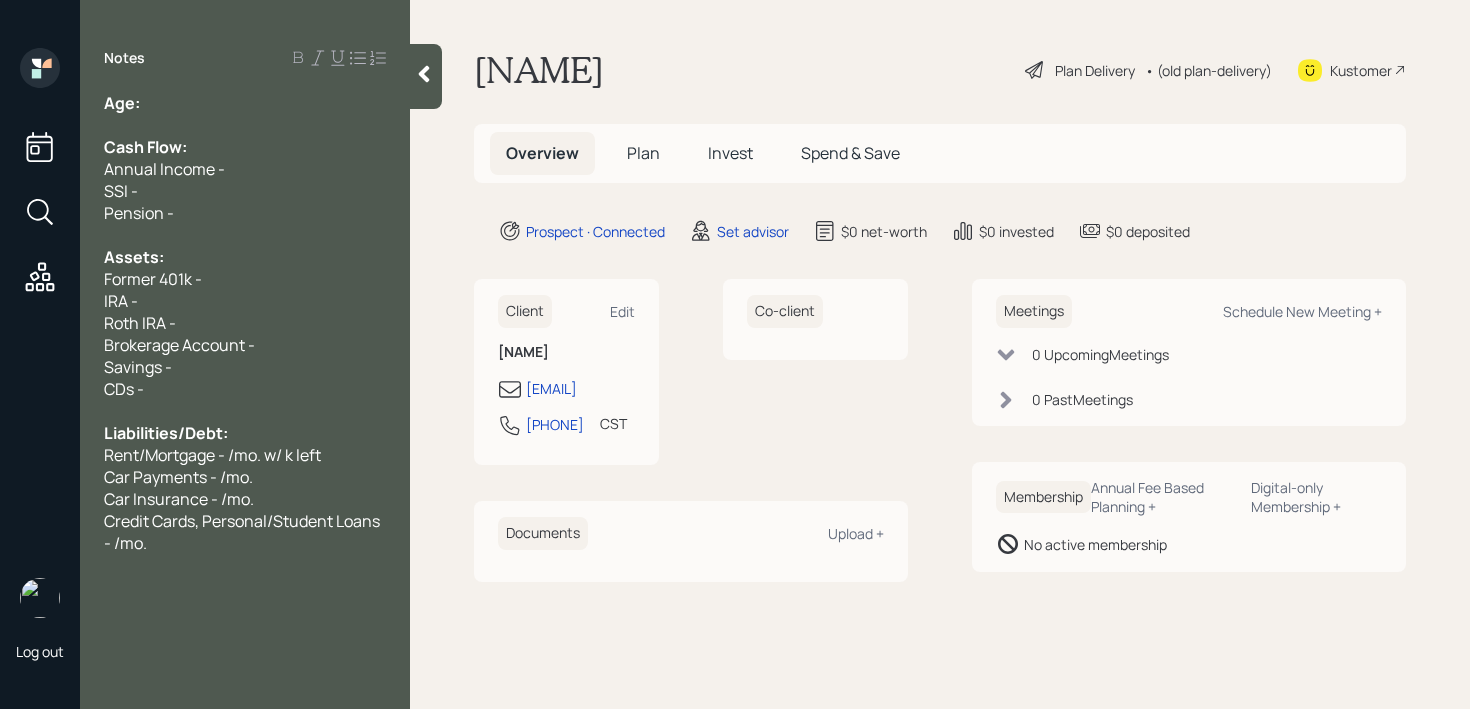 click on "Savings -" at bounding box center (245, 367) 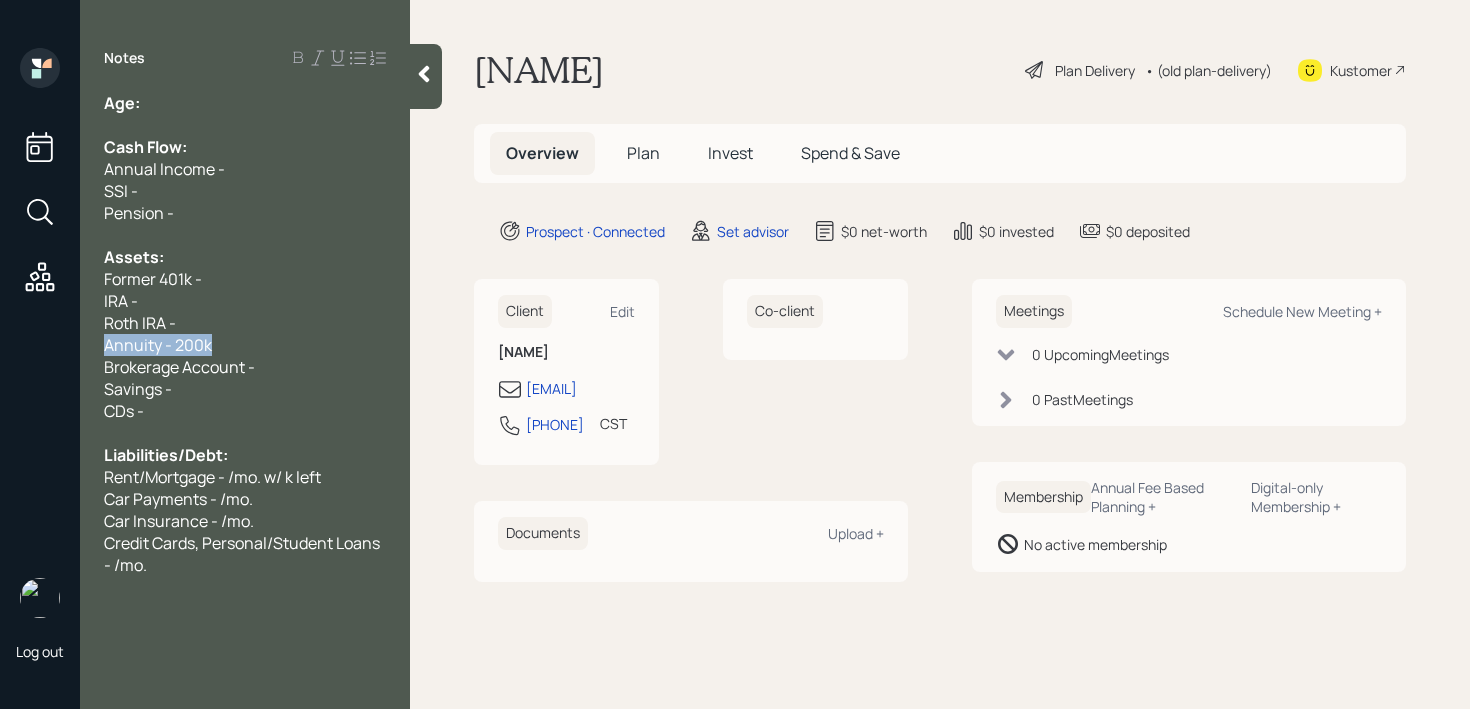 drag, startPoint x: 229, startPoint y: 342, endPoint x: 0, endPoint y: 342, distance: 229 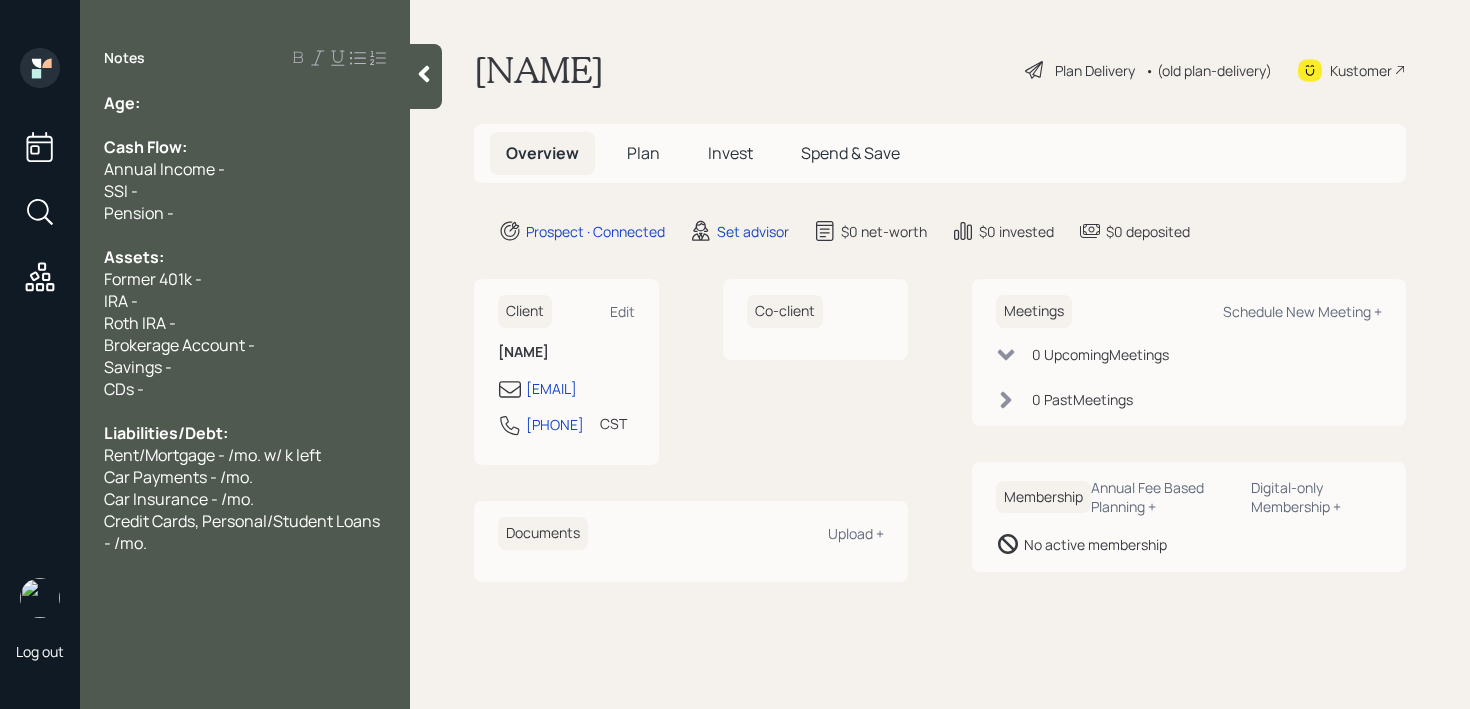 click on "Assets:" at bounding box center (245, 257) 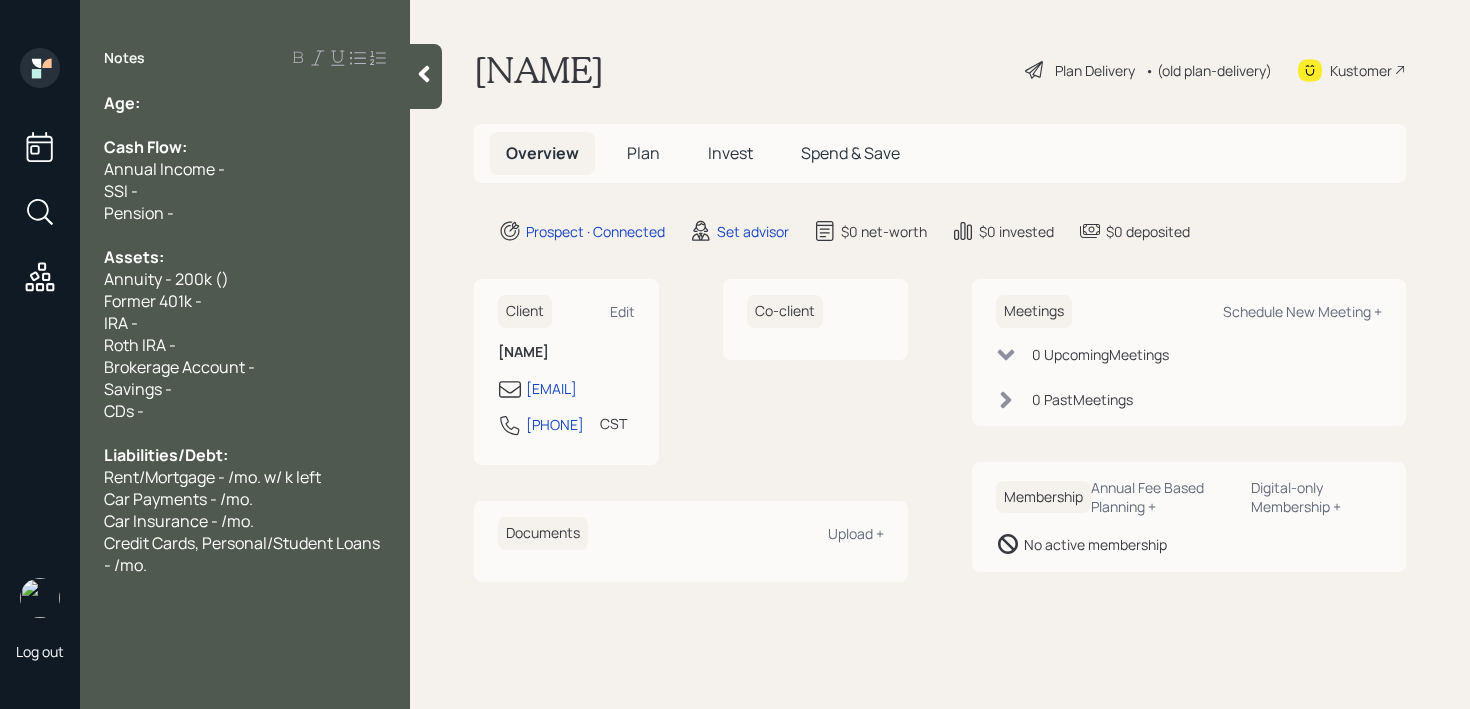 click on "IRA -" at bounding box center [245, 323] 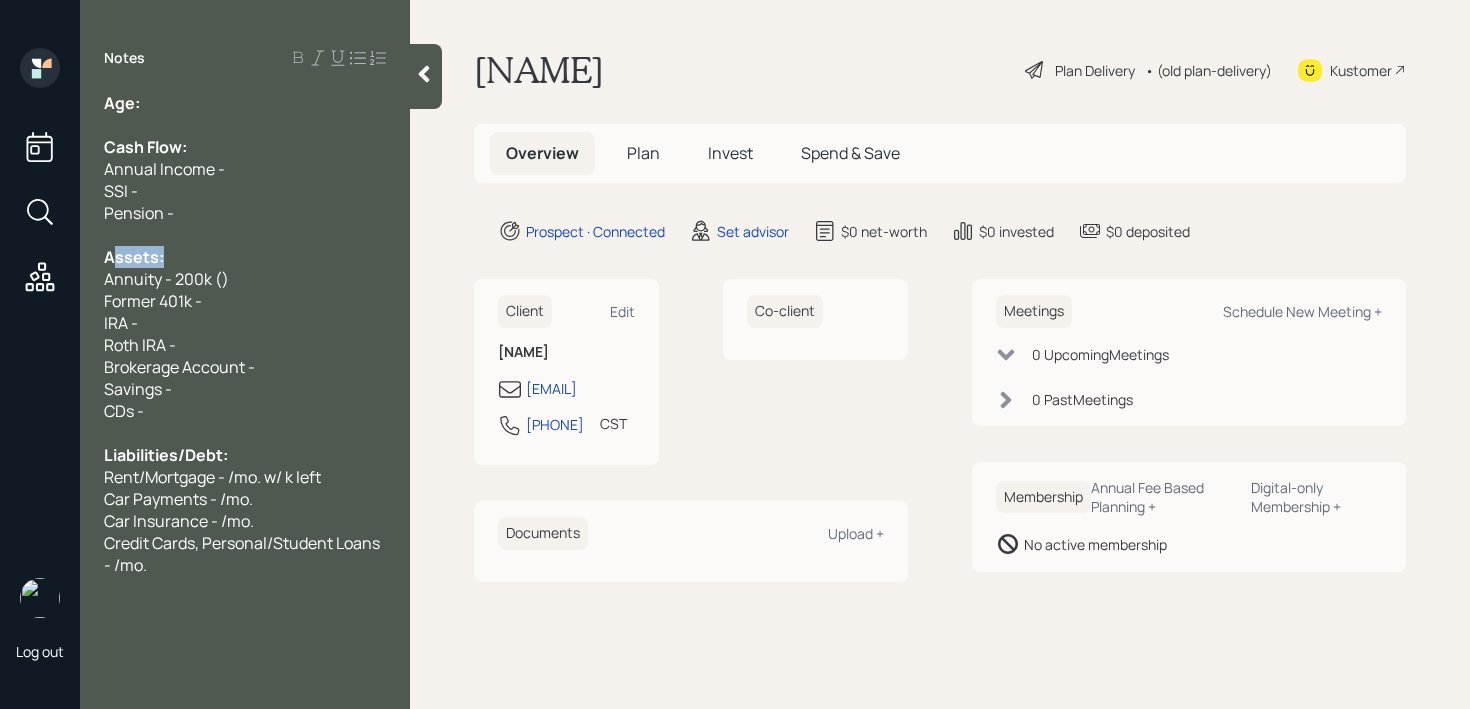 drag, startPoint x: 266, startPoint y: 264, endPoint x: 111, endPoint y: 264, distance: 155 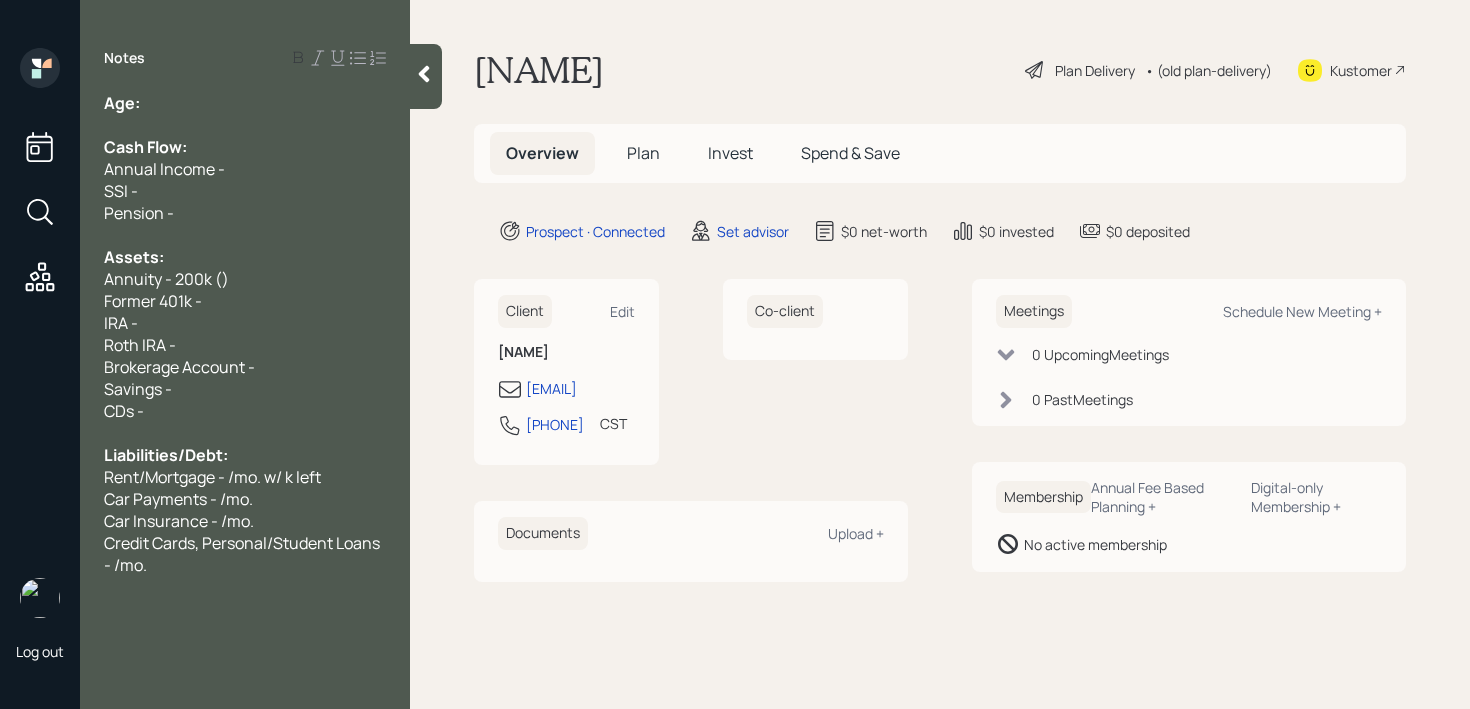 click on "IRA -" at bounding box center [245, 323] 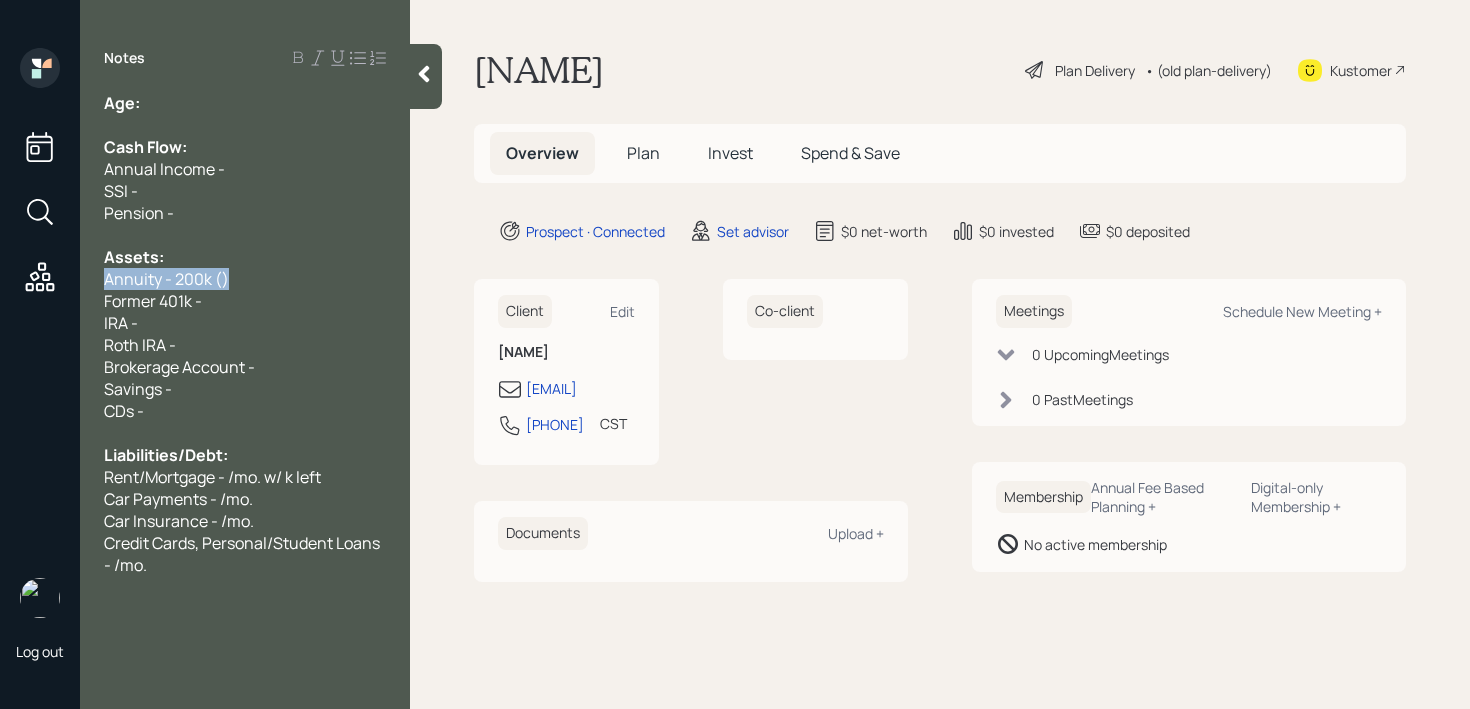 drag, startPoint x: 285, startPoint y: 273, endPoint x: 0, endPoint y: 273, distance: 285 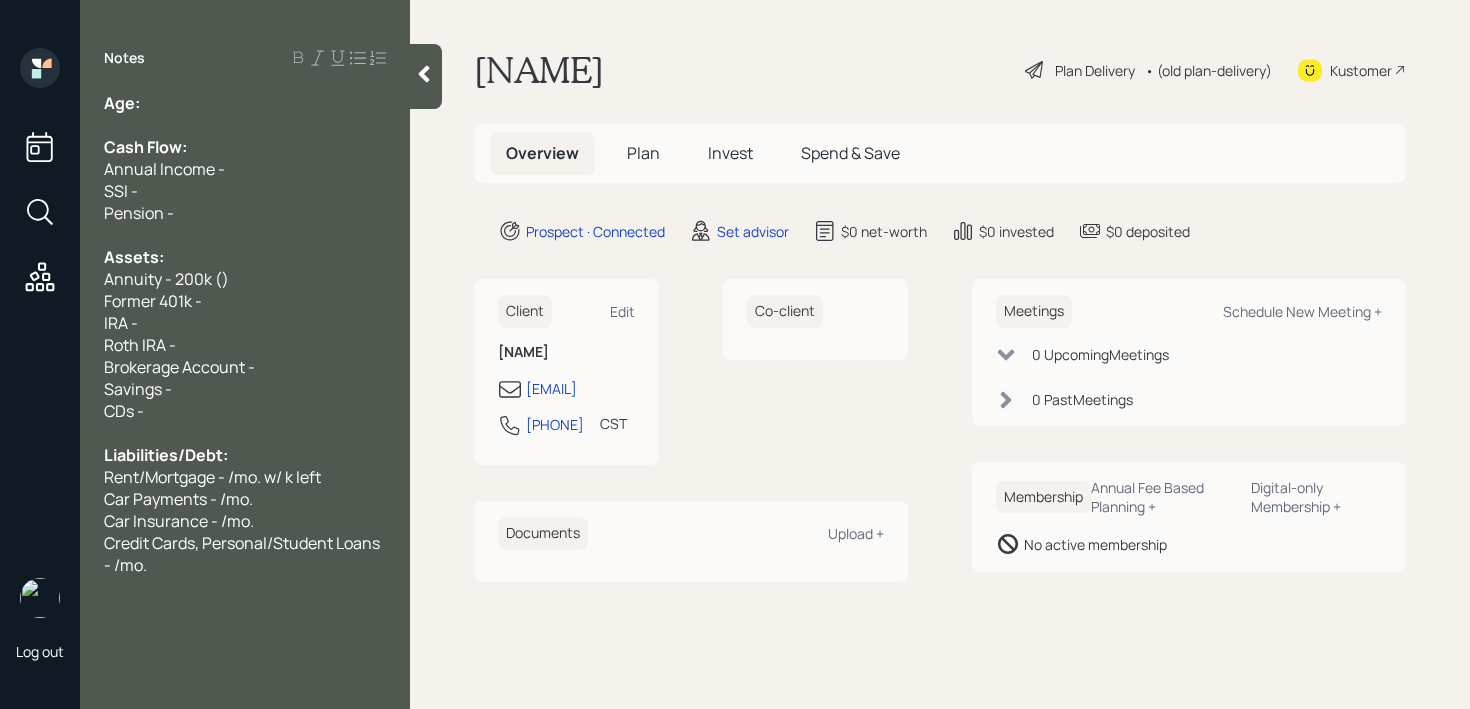 click on "Annuity - 200k ()" at bounding box center (245, 279) 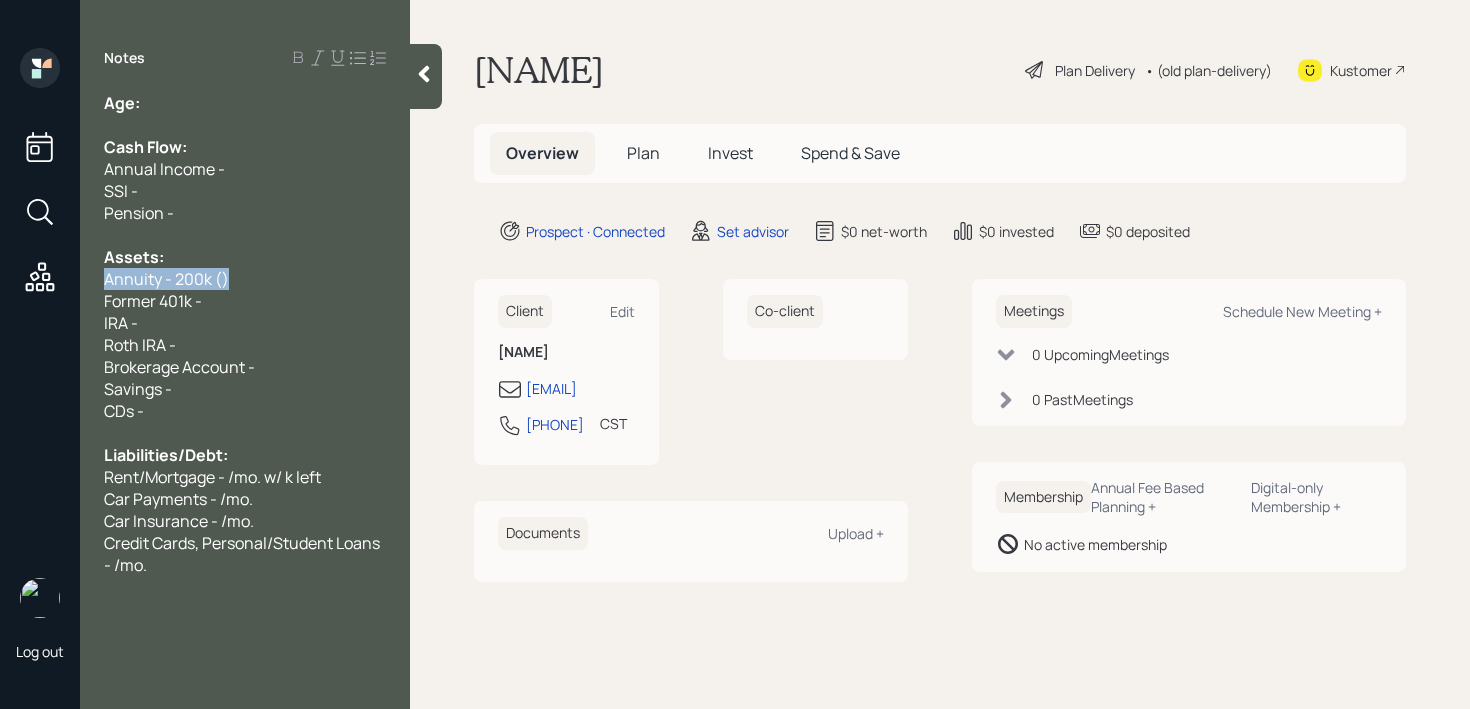 drag, startPoint x: 243, startPoint y: 276, endPoint x: 66, endPoint y: 273, distance: 177.02542 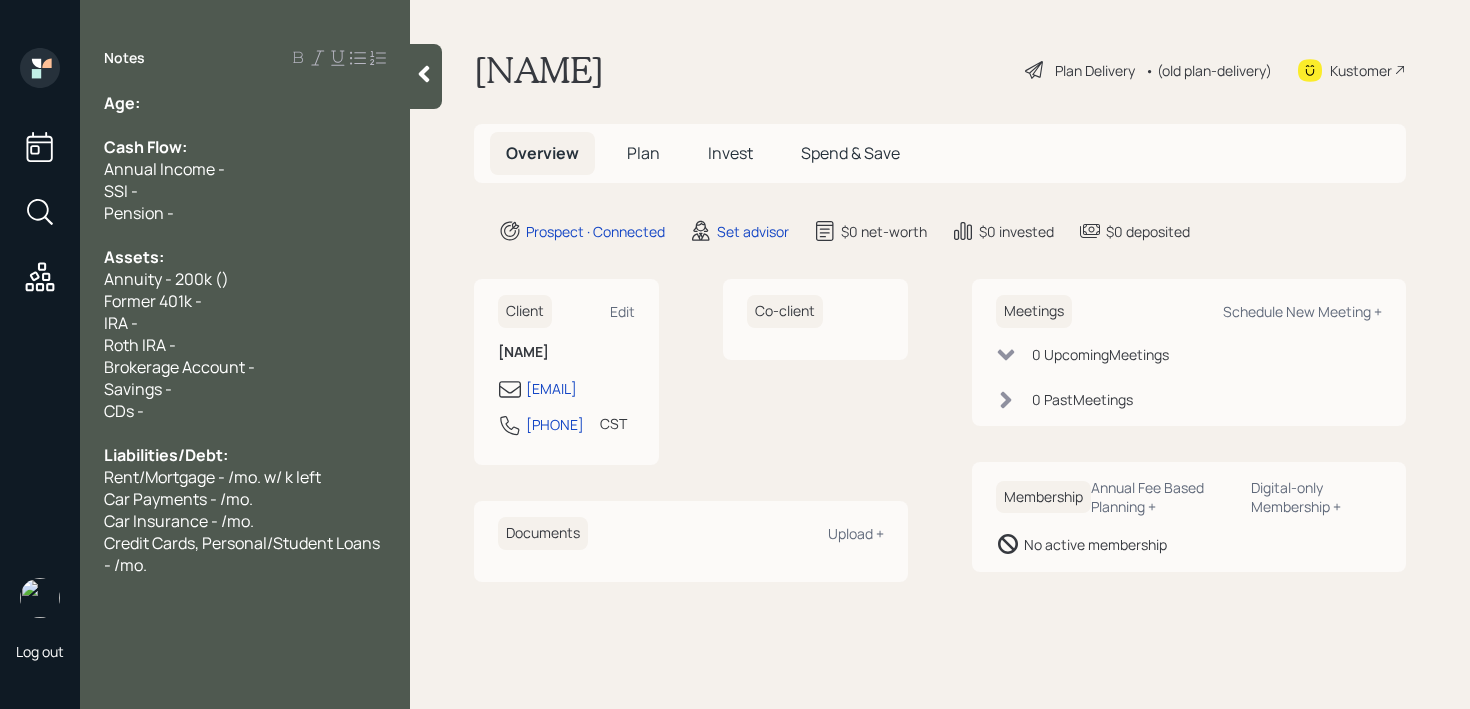click on "Annuity - 200k ()" at bounding box center (166, 279) 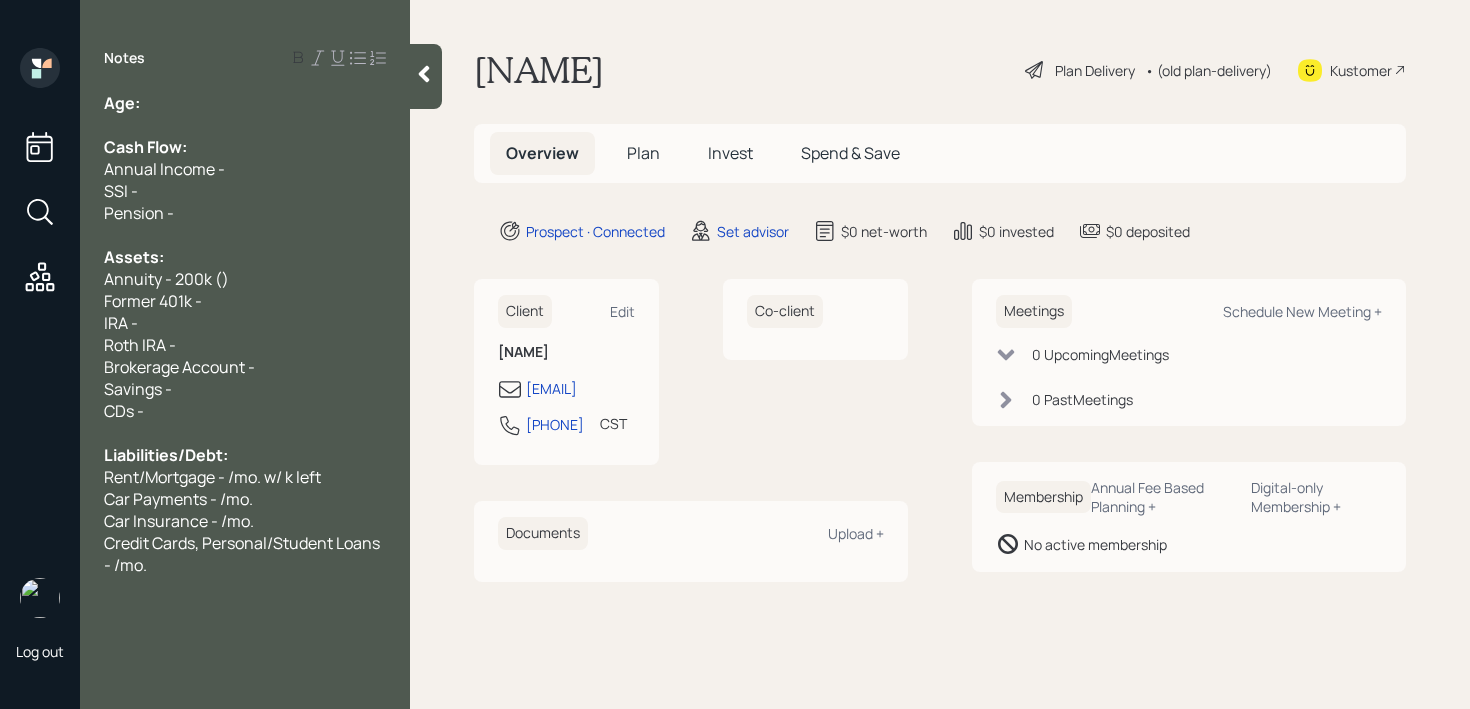 click at bounding box center (245, 125) 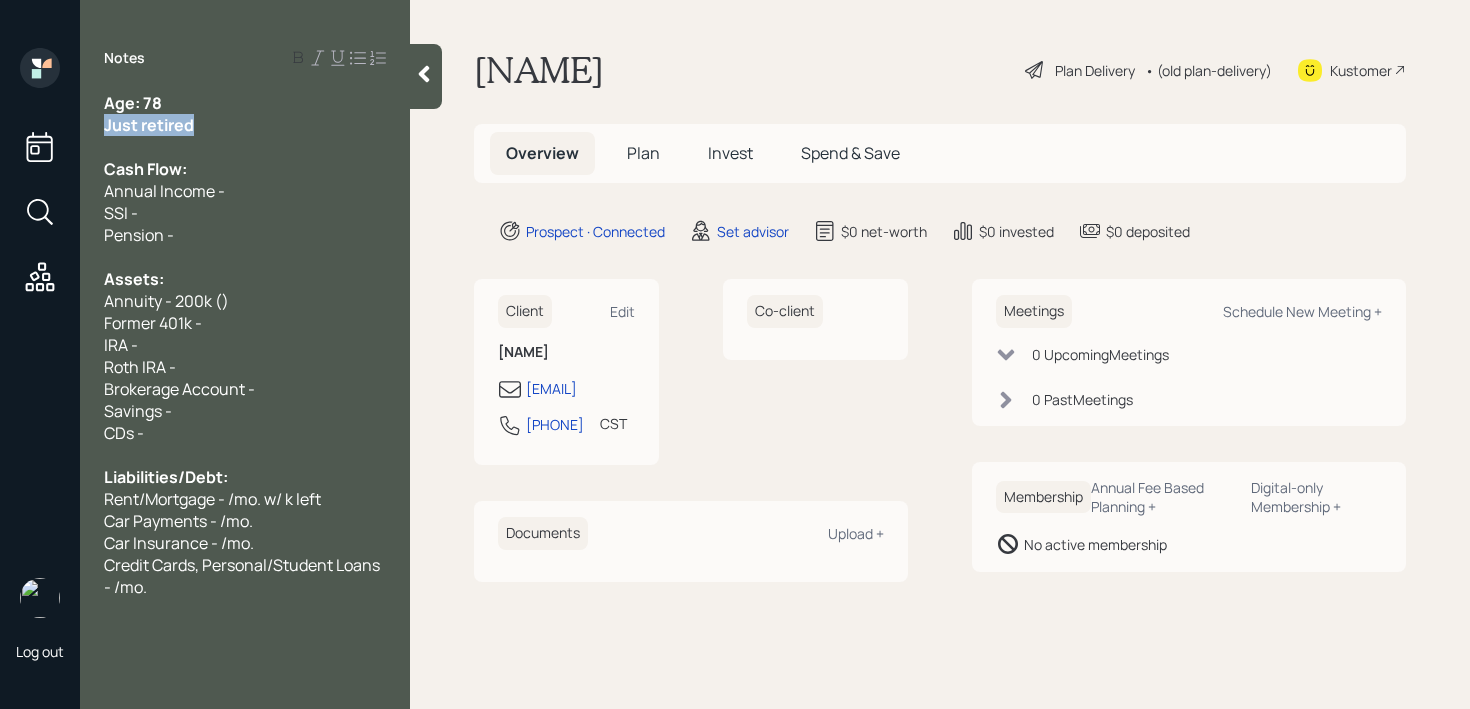 drag, startPoint x: 213, startPoint y: 121, endPoint x: 27, endPoint y: 121, distance: 186 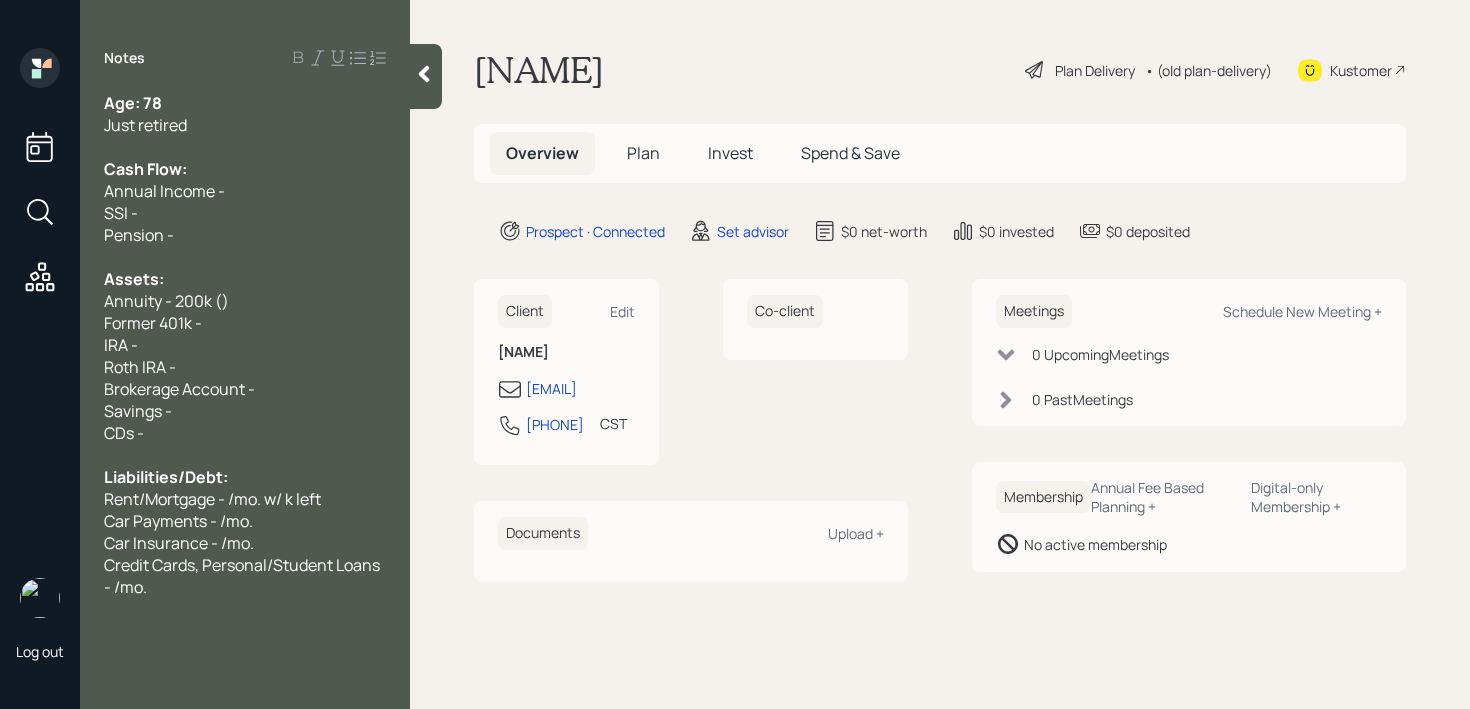click on "Age: 78" at bounding box center [133, 103] 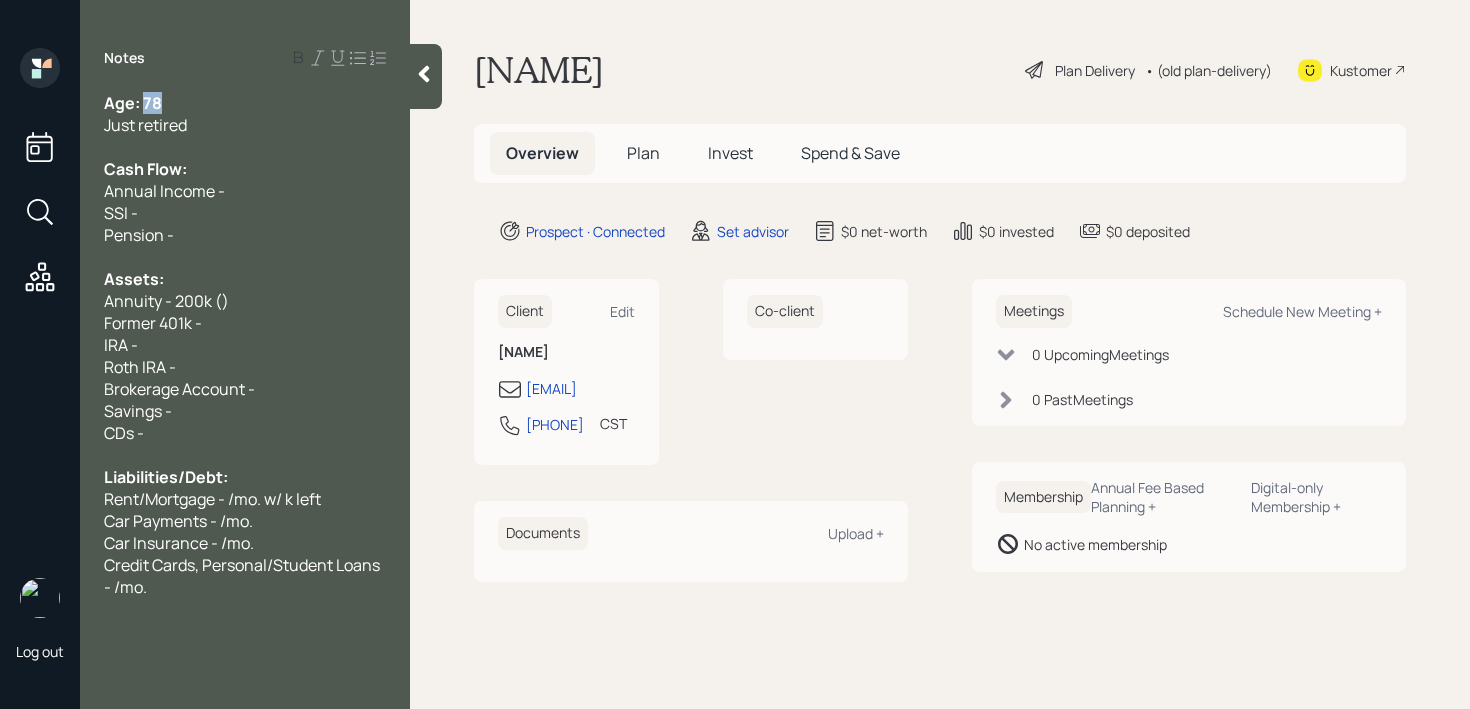 drag, startPoint x: 158, startPoint y: 108, endPoint x: 145, endPoint y: 108, distance: 13 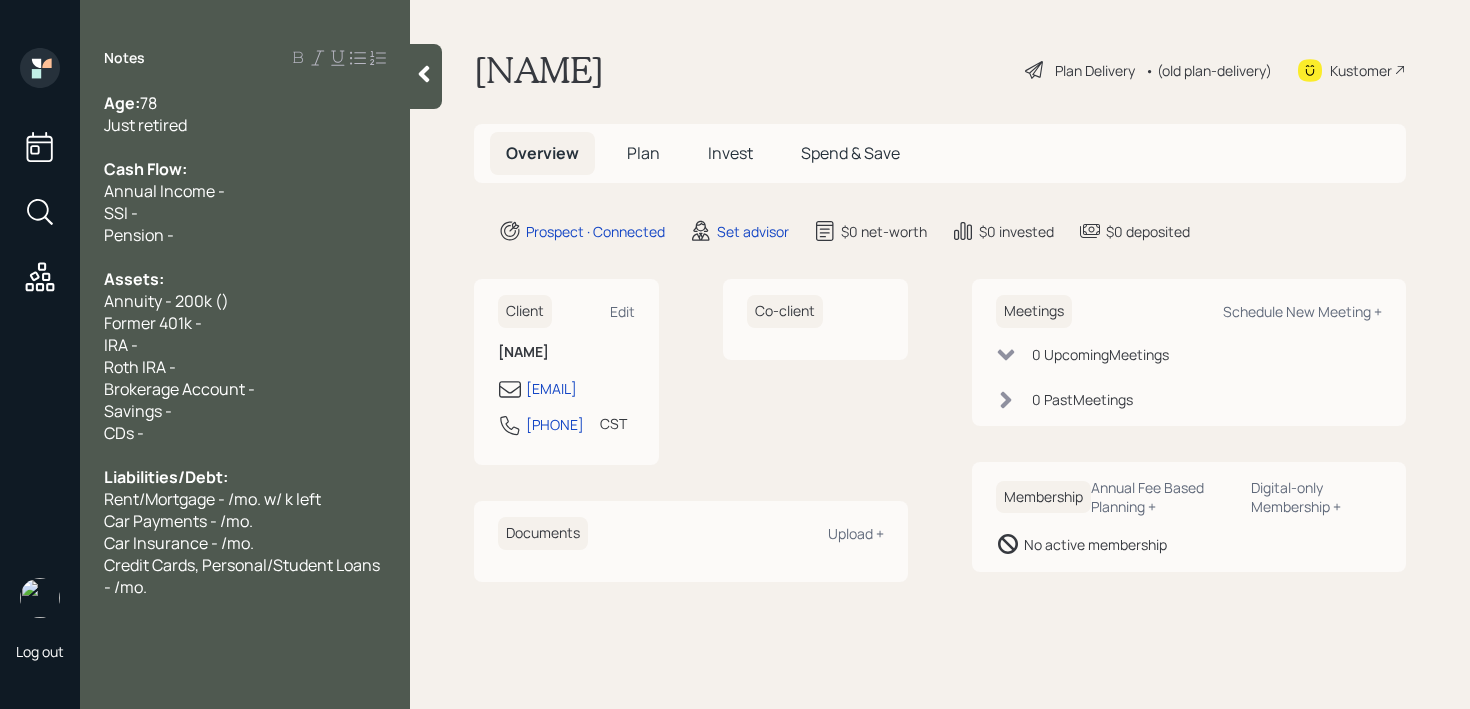 click on "IRA -" at bounding box center (245, 345) 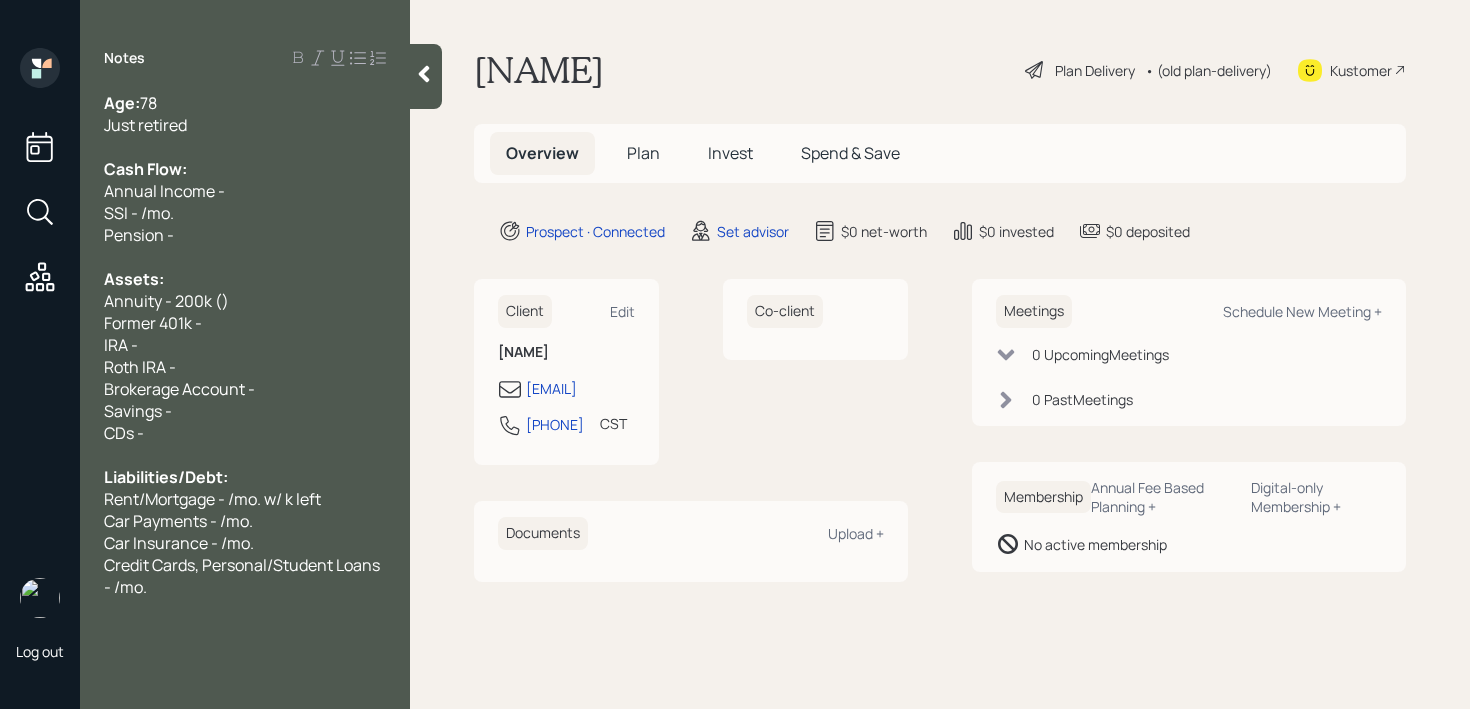click on "SSI - /mo." at bounding box center (245, 213) 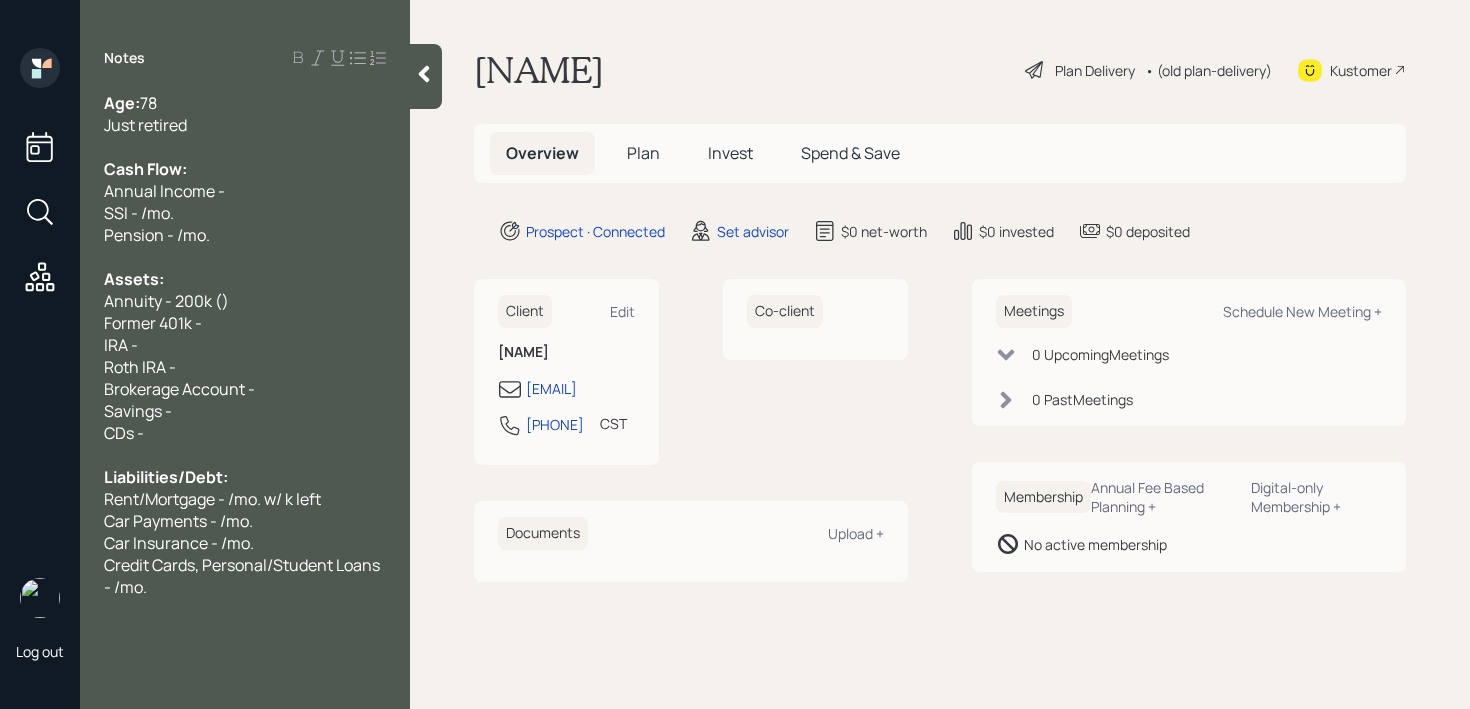 click on "Brokerage Account -" at bounding box center [179, 389] 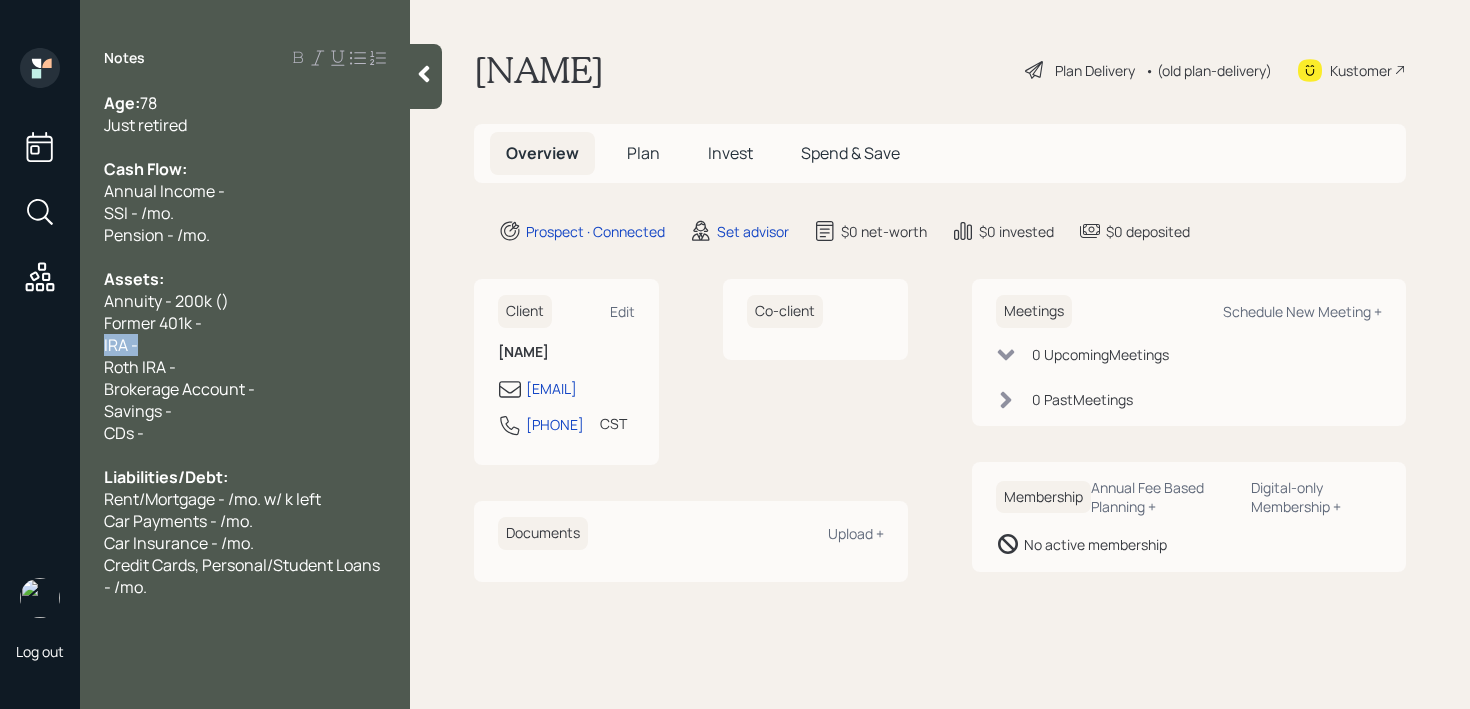 drag, startPoint x: 249, startPoint y: 345, endPoint x: 0, endPoint y: 345, distance: 249 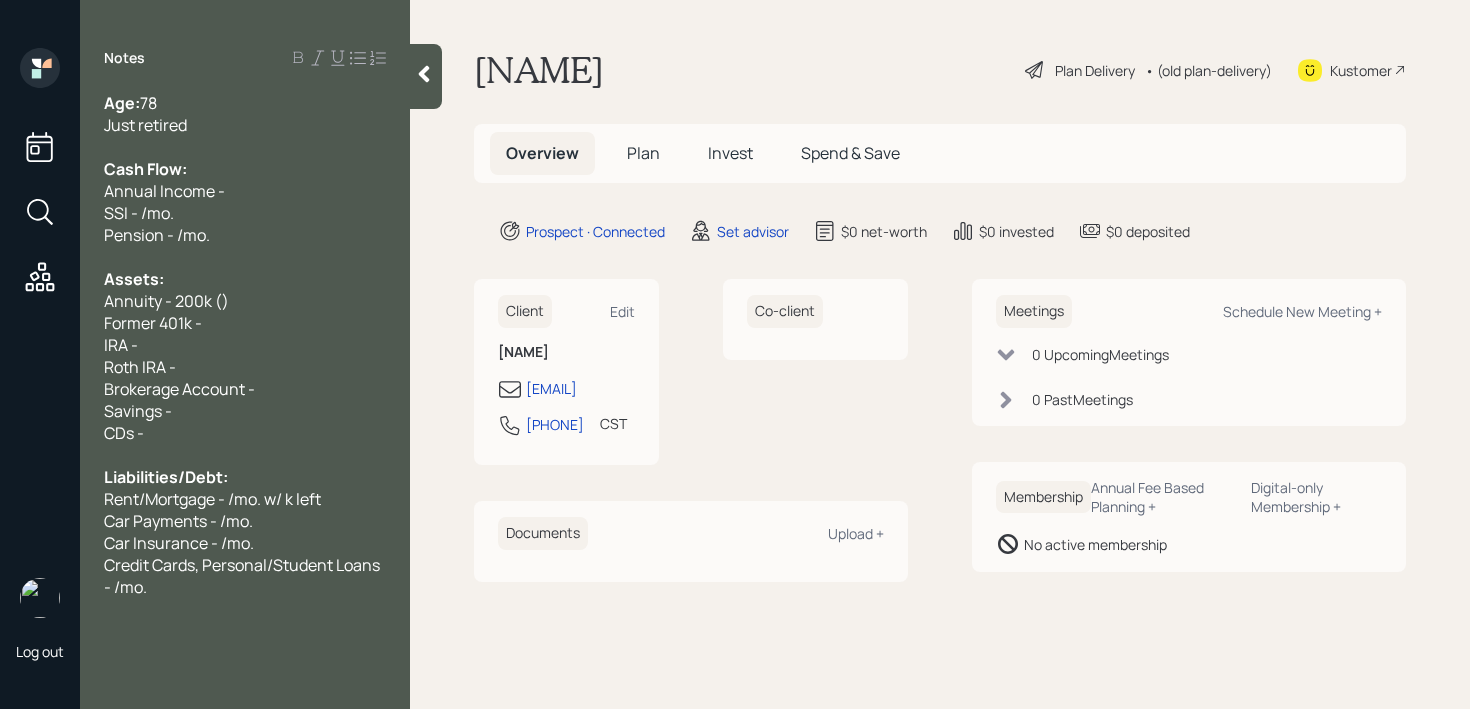 click on "Roth IRA -" at bounding box center [245, 367] 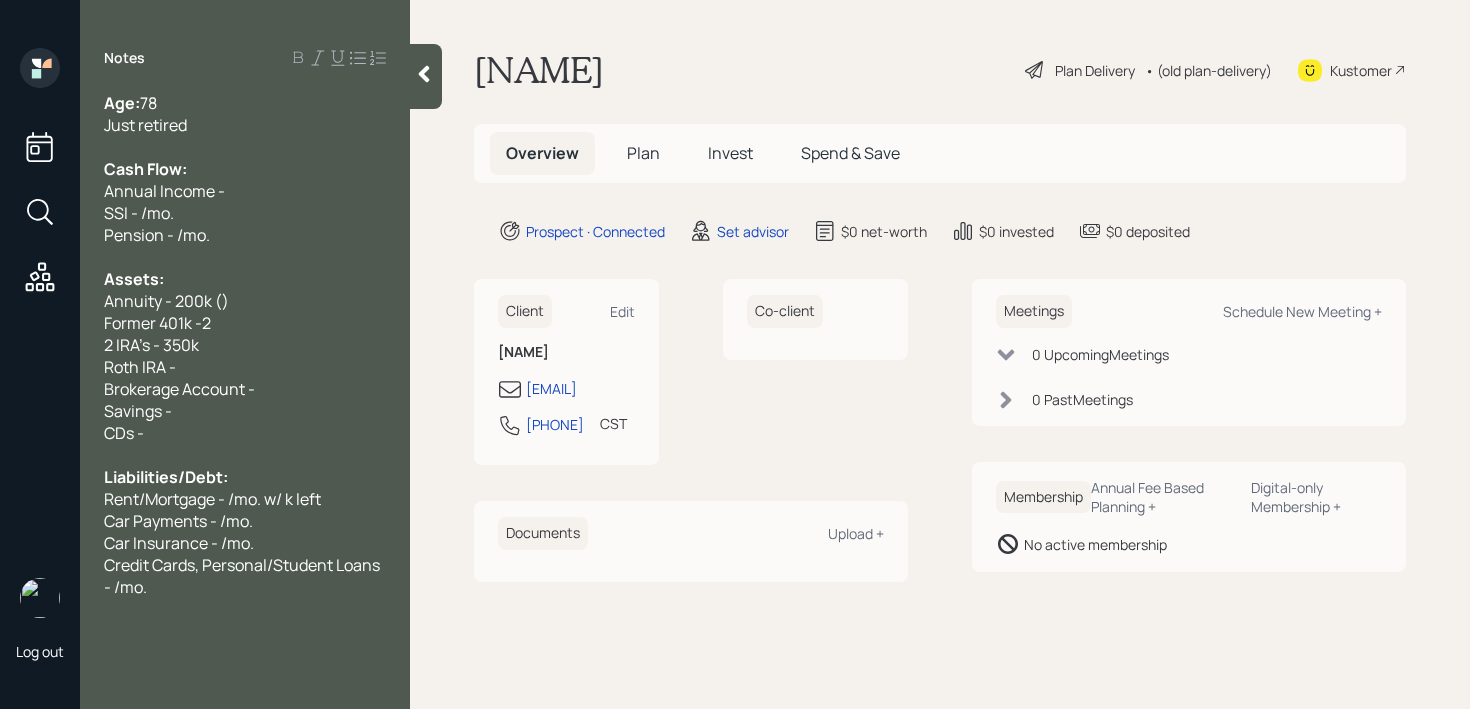 click on "2 IRA's - 350k" at bounding box center [151, 345] 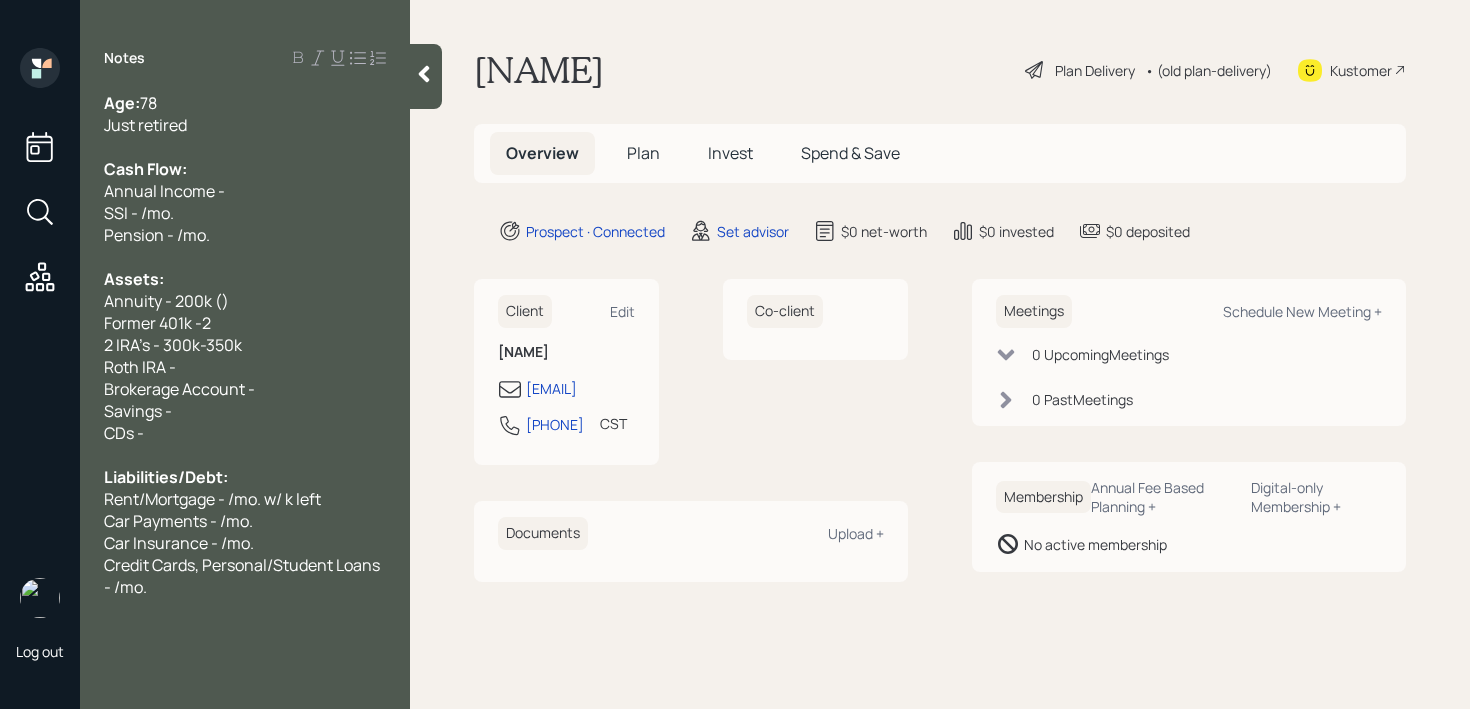 click on "Roth IRA -" at bounding box center [245, 367] 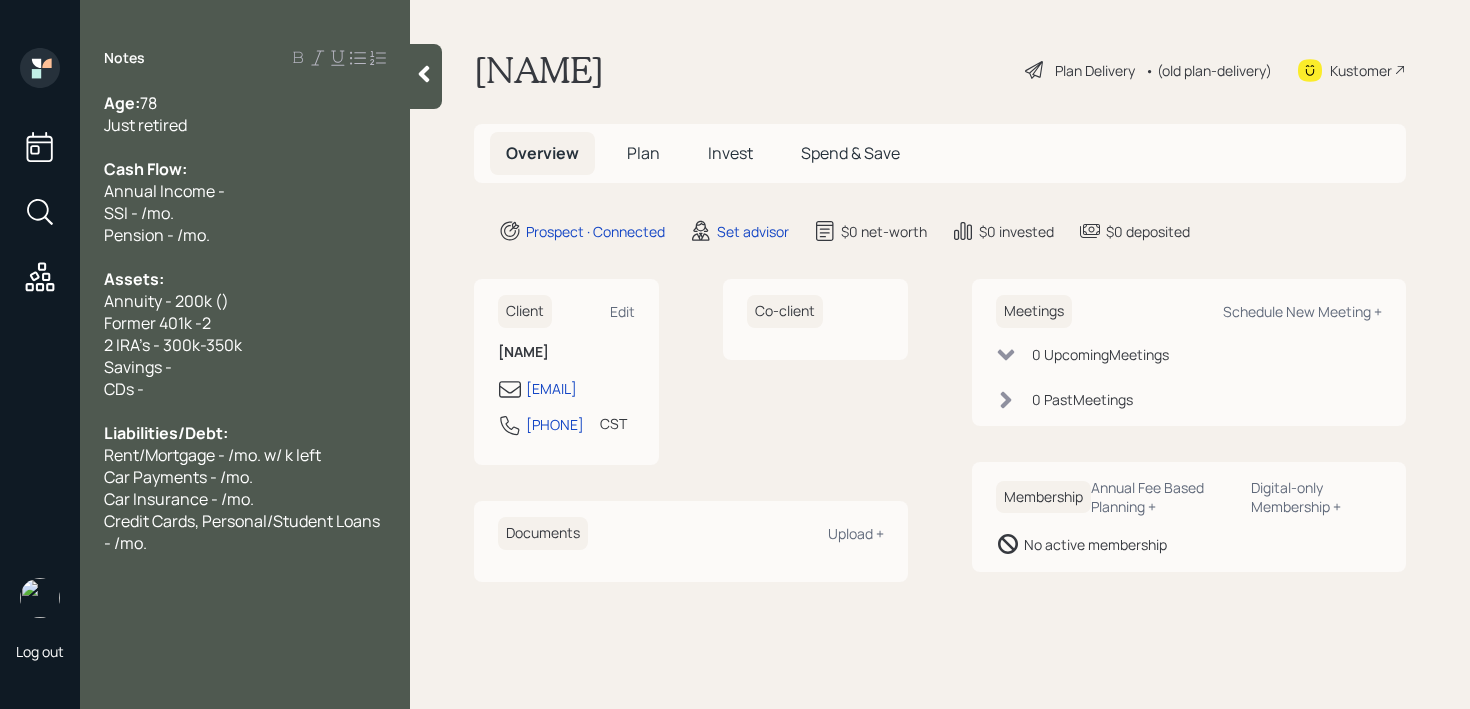 click on "Savings -" at bounding box center (245, 367) 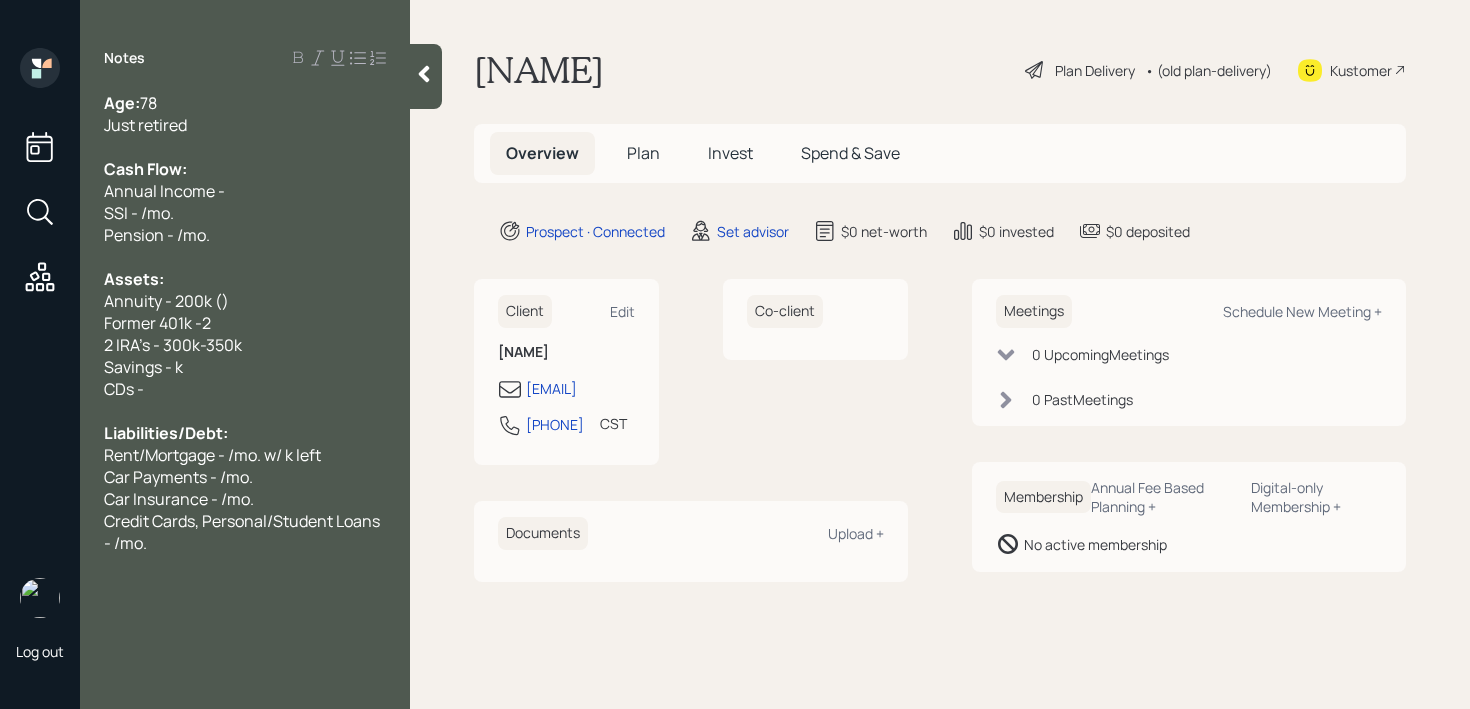 click on "Annuity - 200k ()" at bounding box center (245, 301) 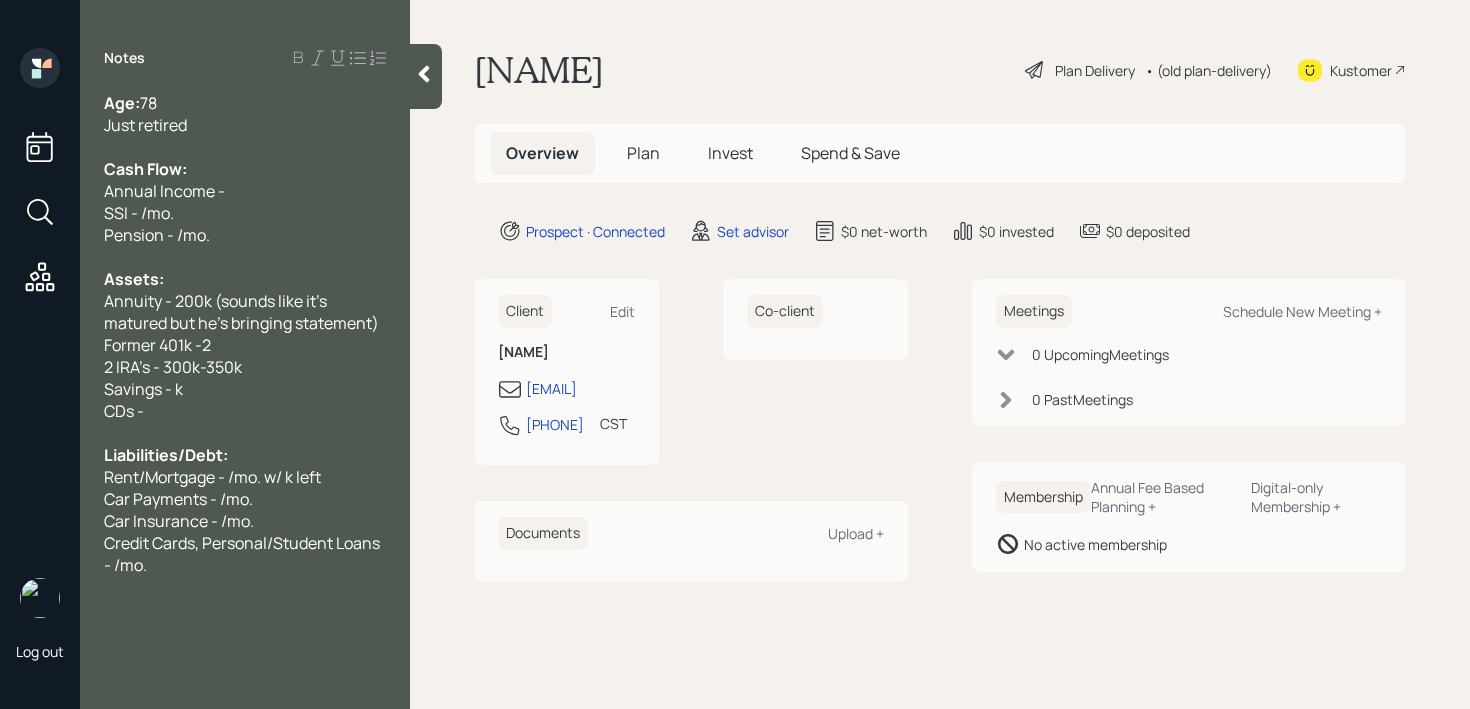 click on "CDs -" at bounding box center (245, 411) 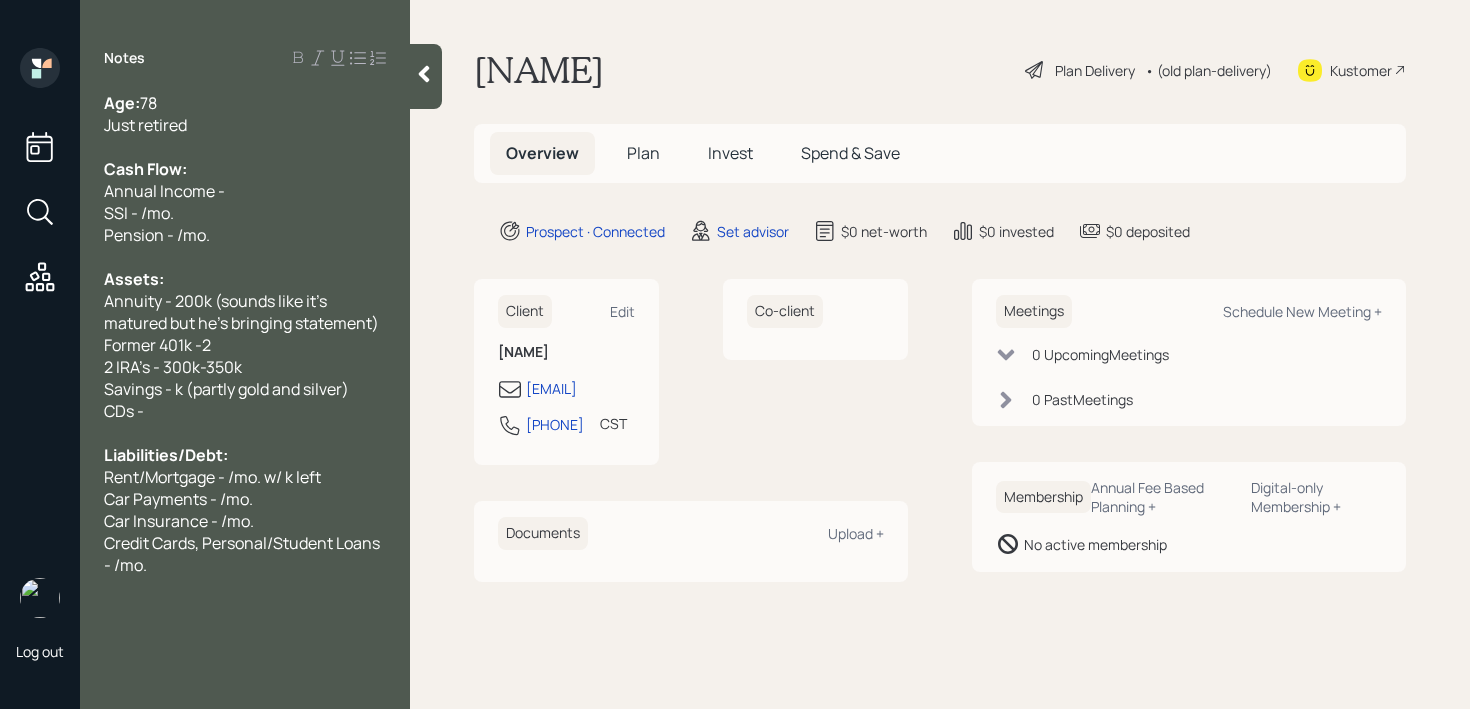click on "Savings - k (partly gold and silver)" at bounding box center [226, 389] 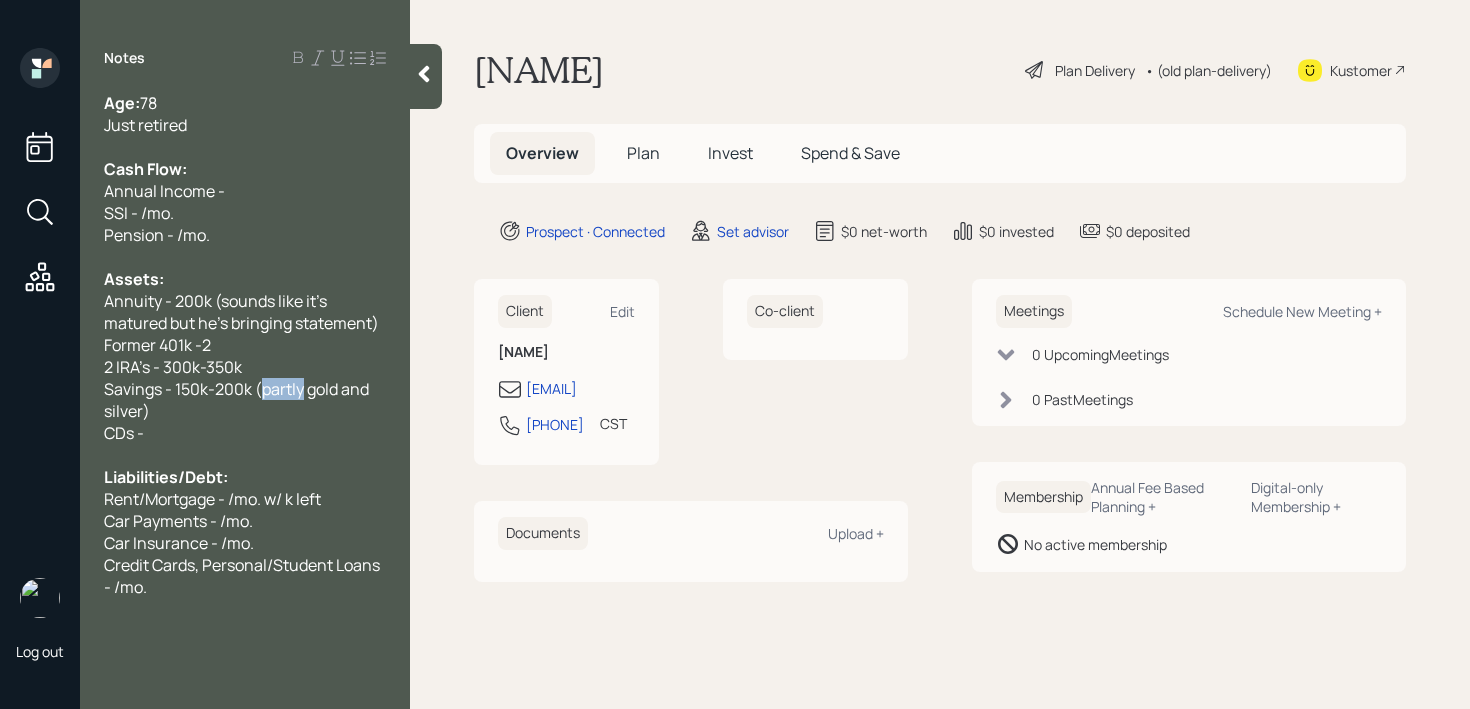 drag, startPoint x: 262, startPoint y: 390, endPoint x: 305, endPoint y: 384, distance: 43.416588 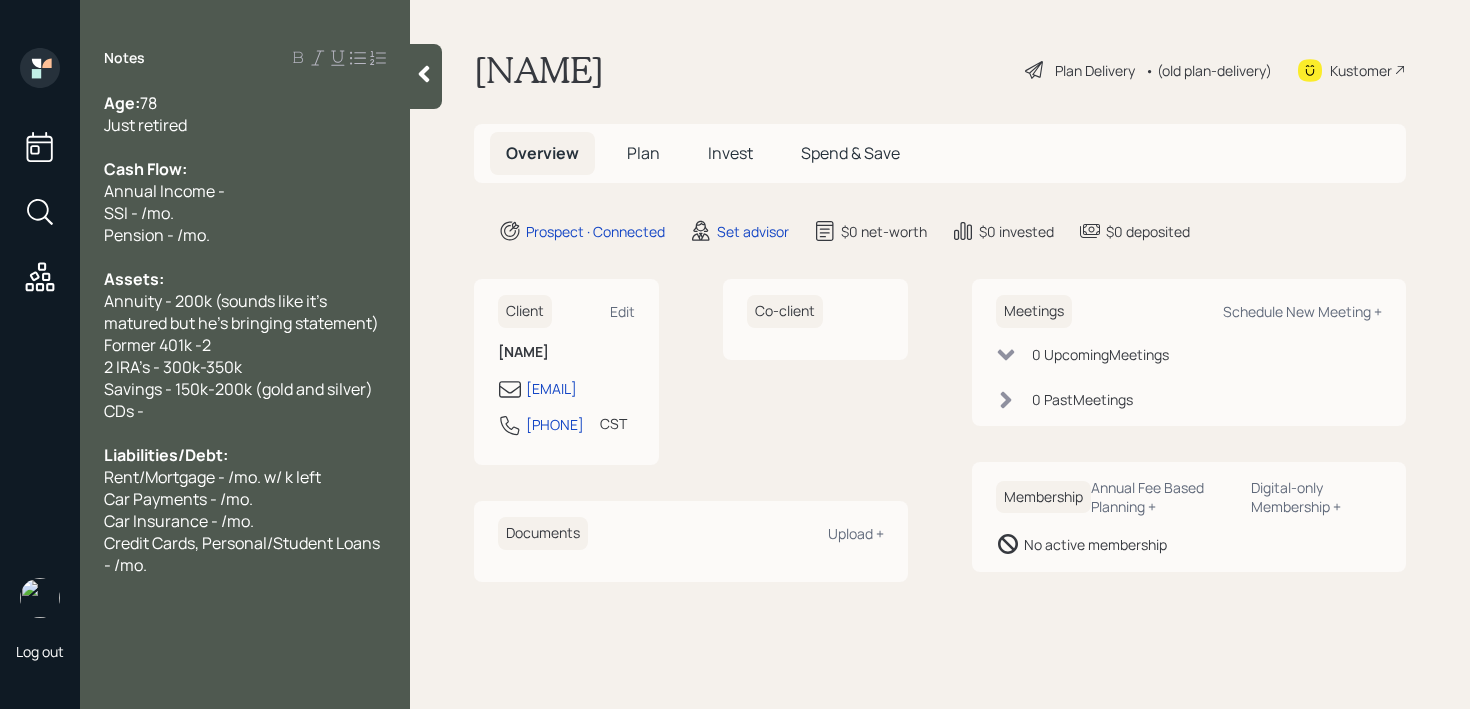 click on "Liabilities/Debt:" at bounding box center [245, 455] 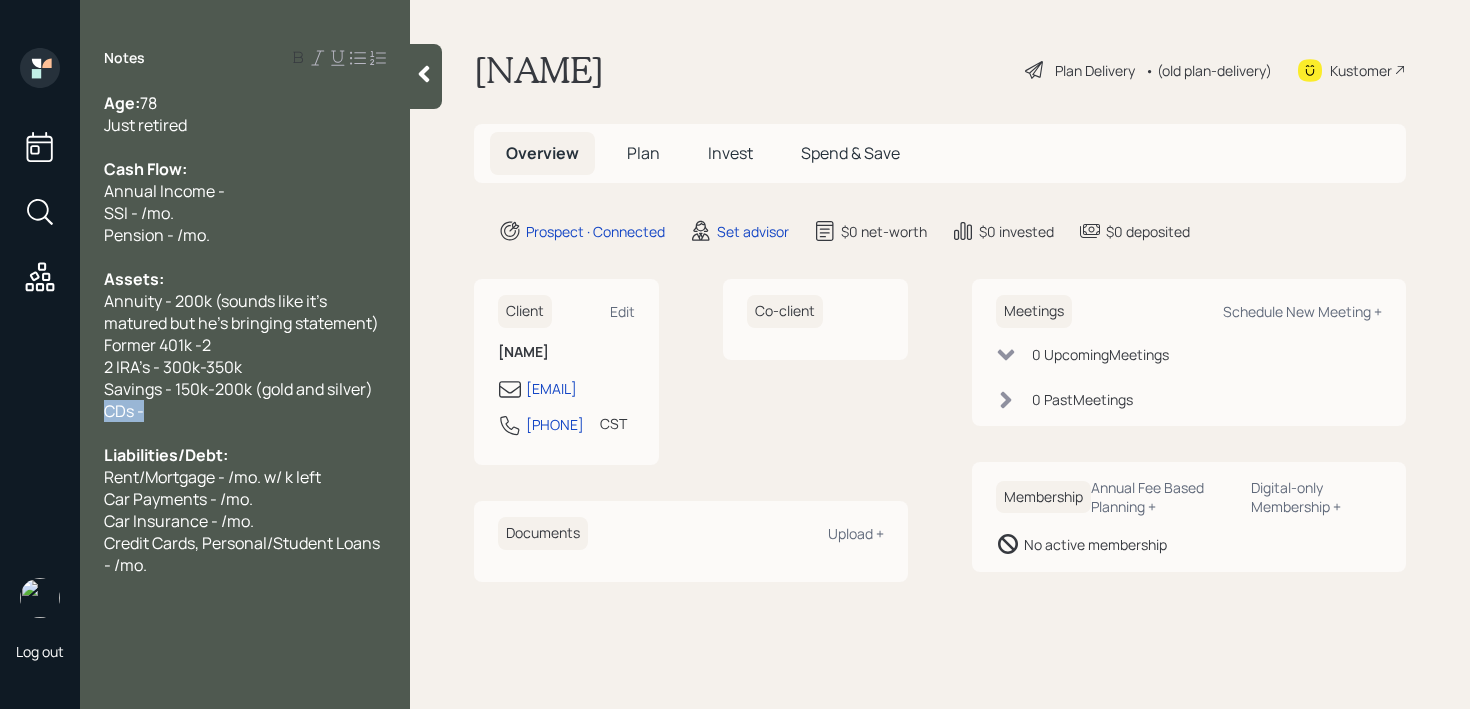 drag, startPoint x: 234, startPoint y: 430, endPoint x: 92, endPoint y: 404, distance: 144.36066 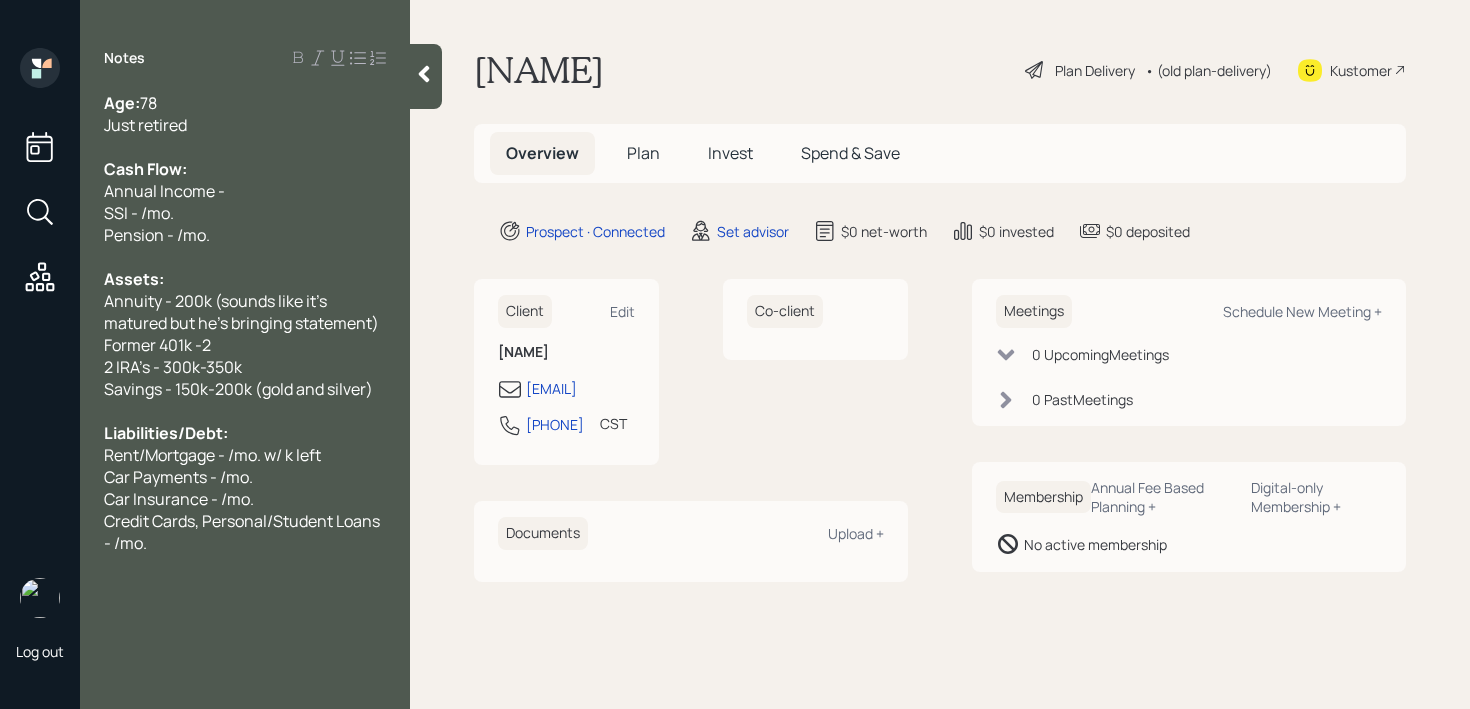 click on "SSI - /mo." at bounding box center (245, 213) 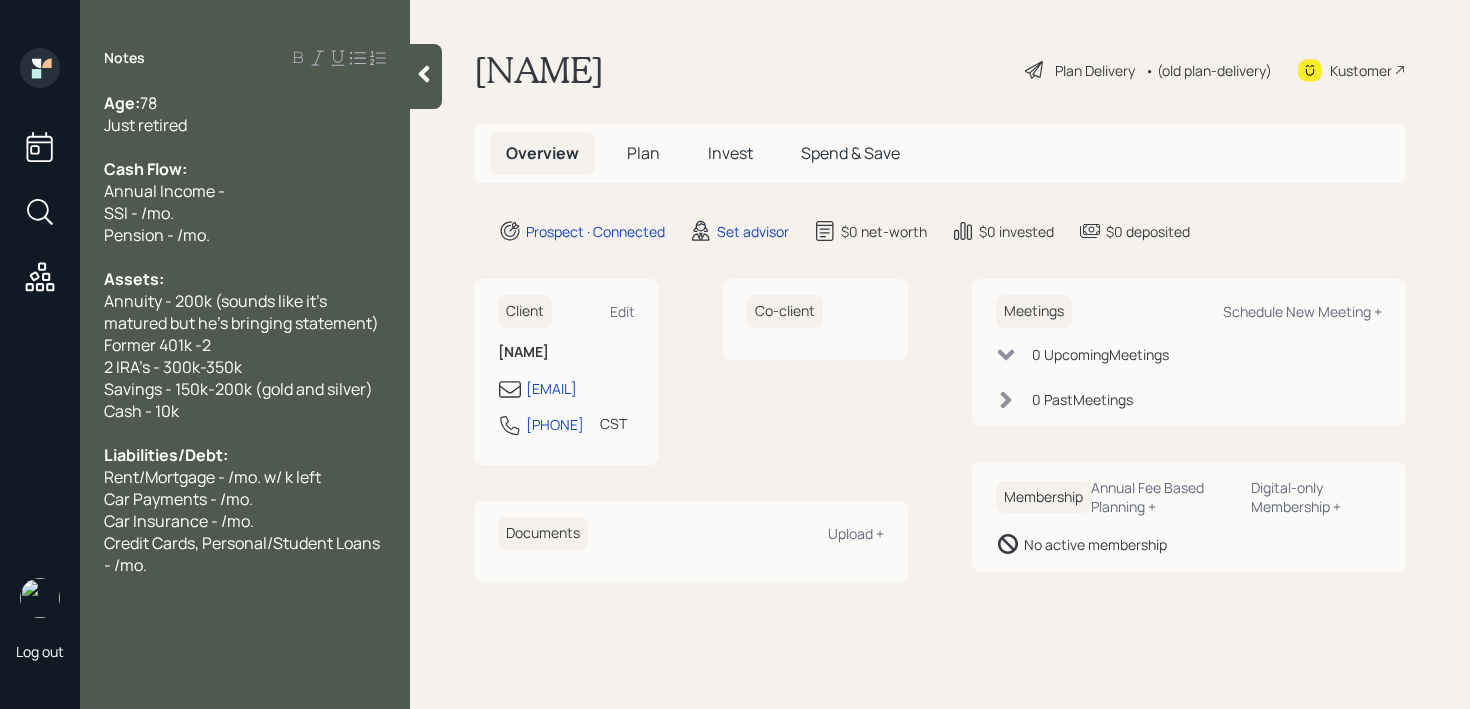 click on "Cash - 10k" at bounding box center (141, 411) 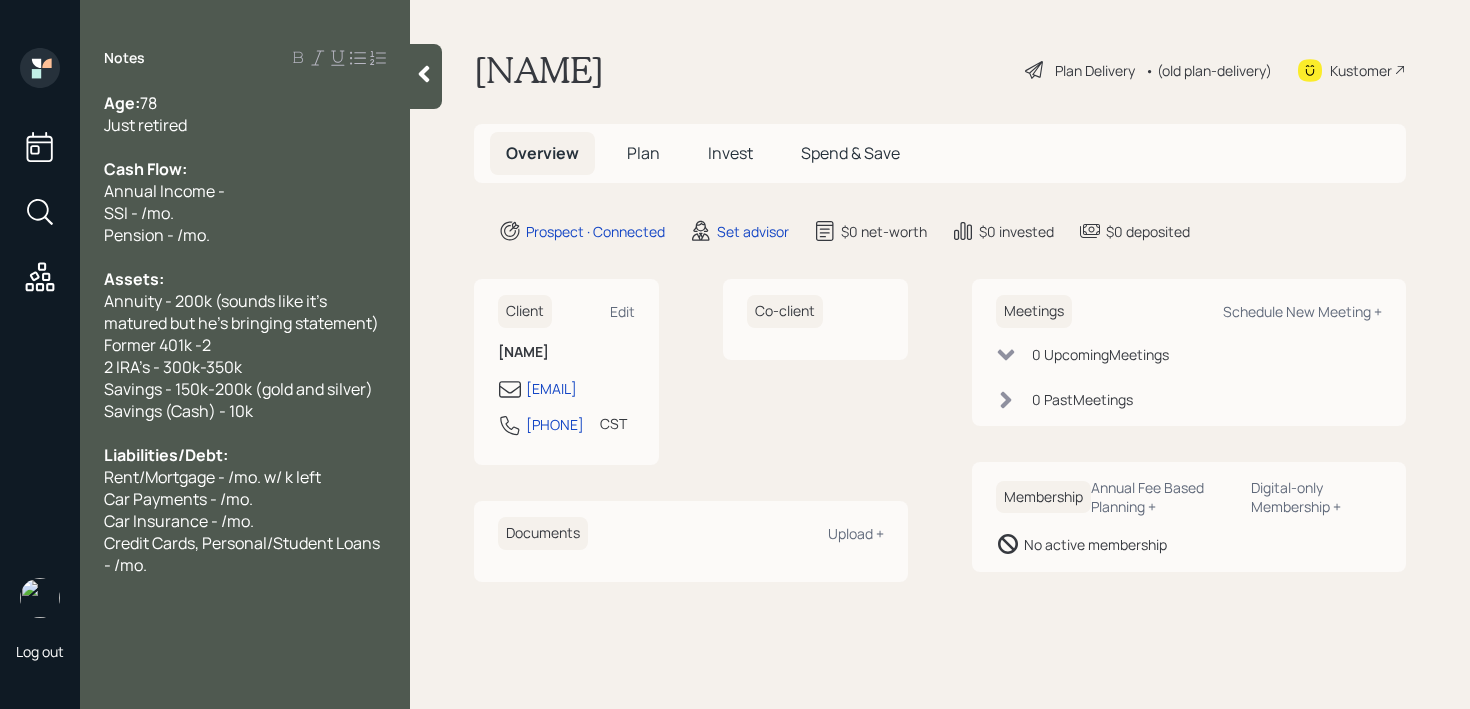 click on "Savings (Cash) - 10k" at bounding box center (178, 411) 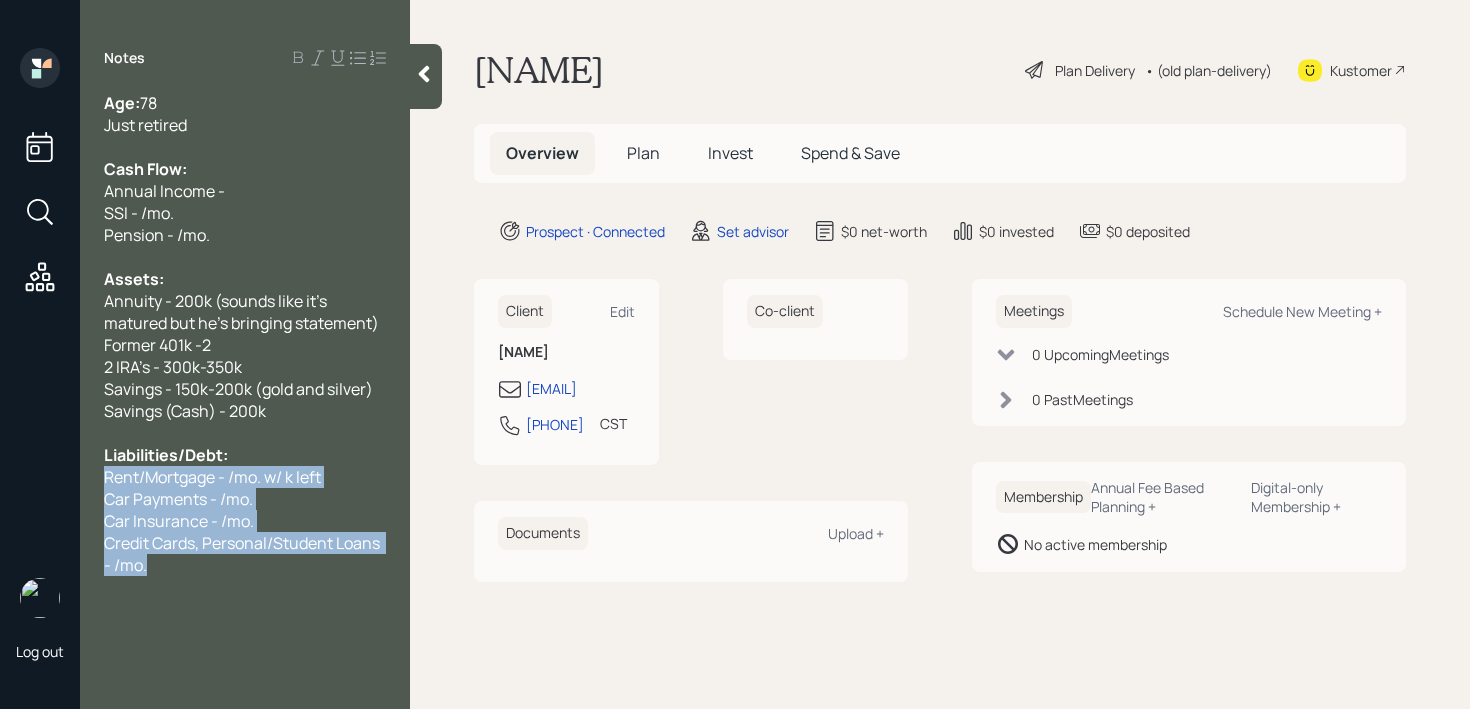 drag, startPoint x: 174, startPoint y: 559, endPoint x: 101, endPoint y: 484, distance: 104.66136 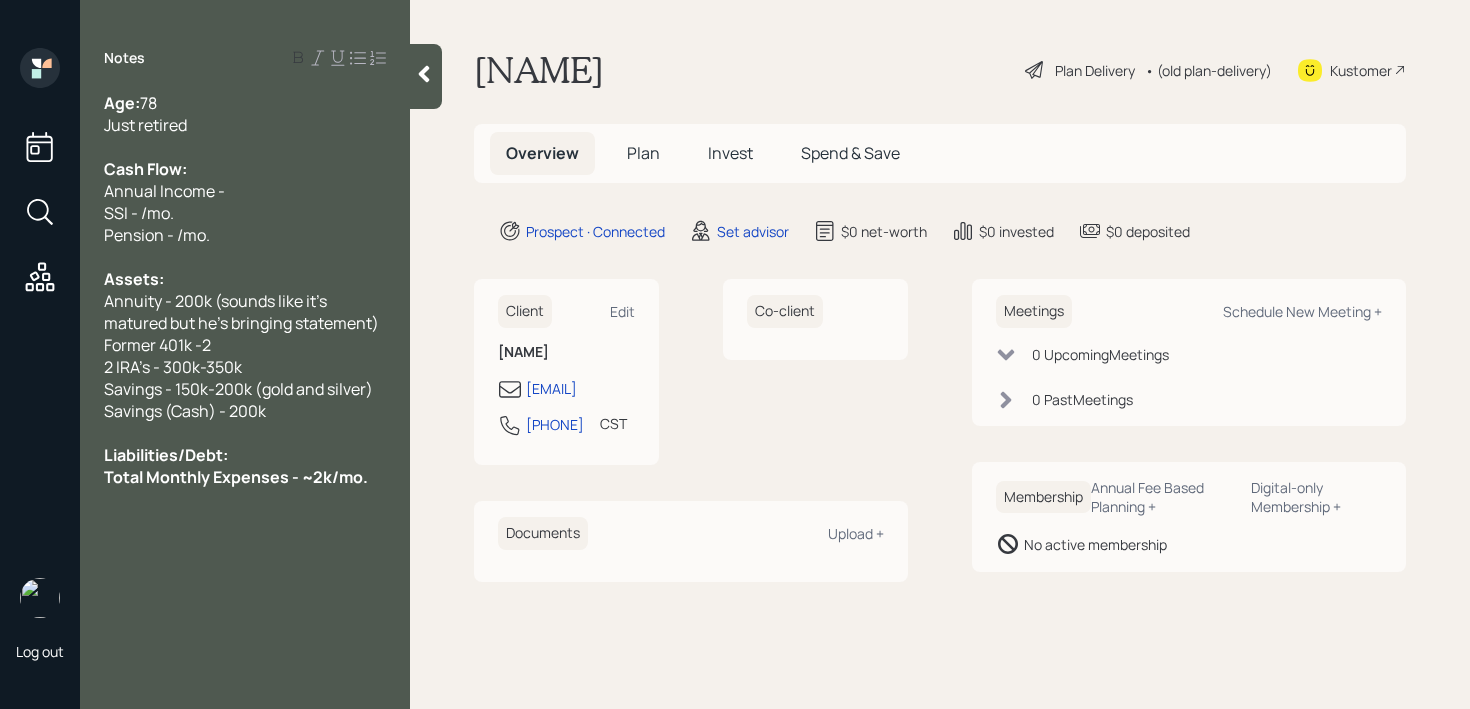 click on "SSI - /mo." at bounding box center [139, 213] 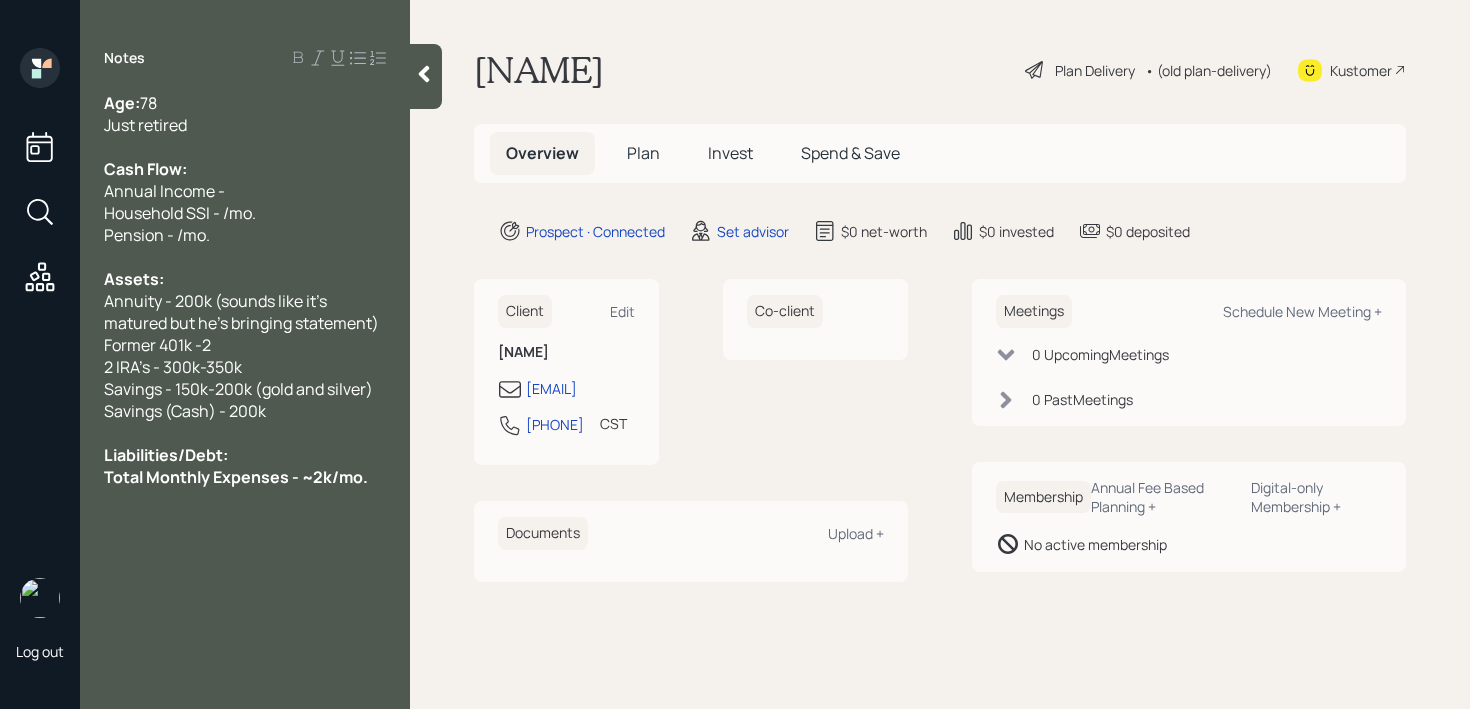 click on "Just retired" at bounding box center (245, 125) 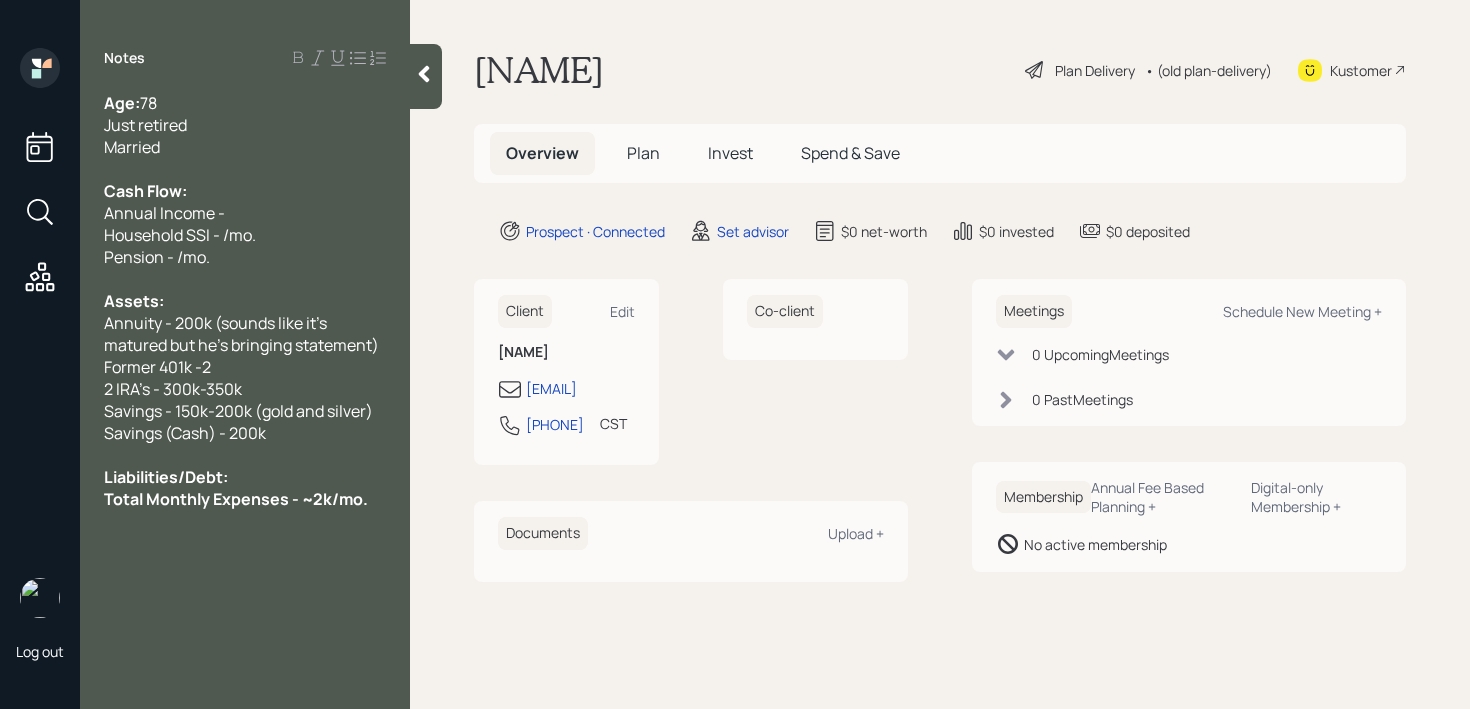 click on "Household SSI - /mo." at bounding box center [180, 235] 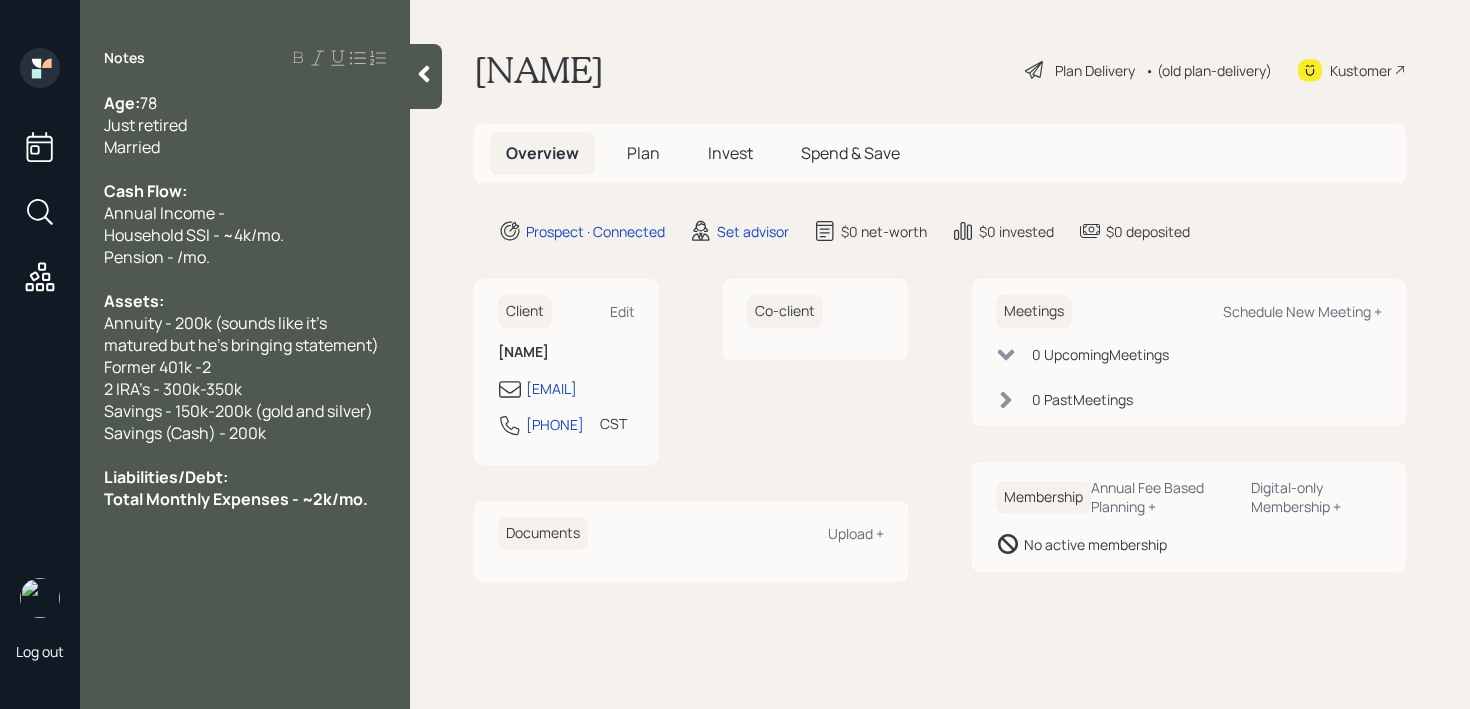 click on "Annual Income -" at bounding box center (245, 213) 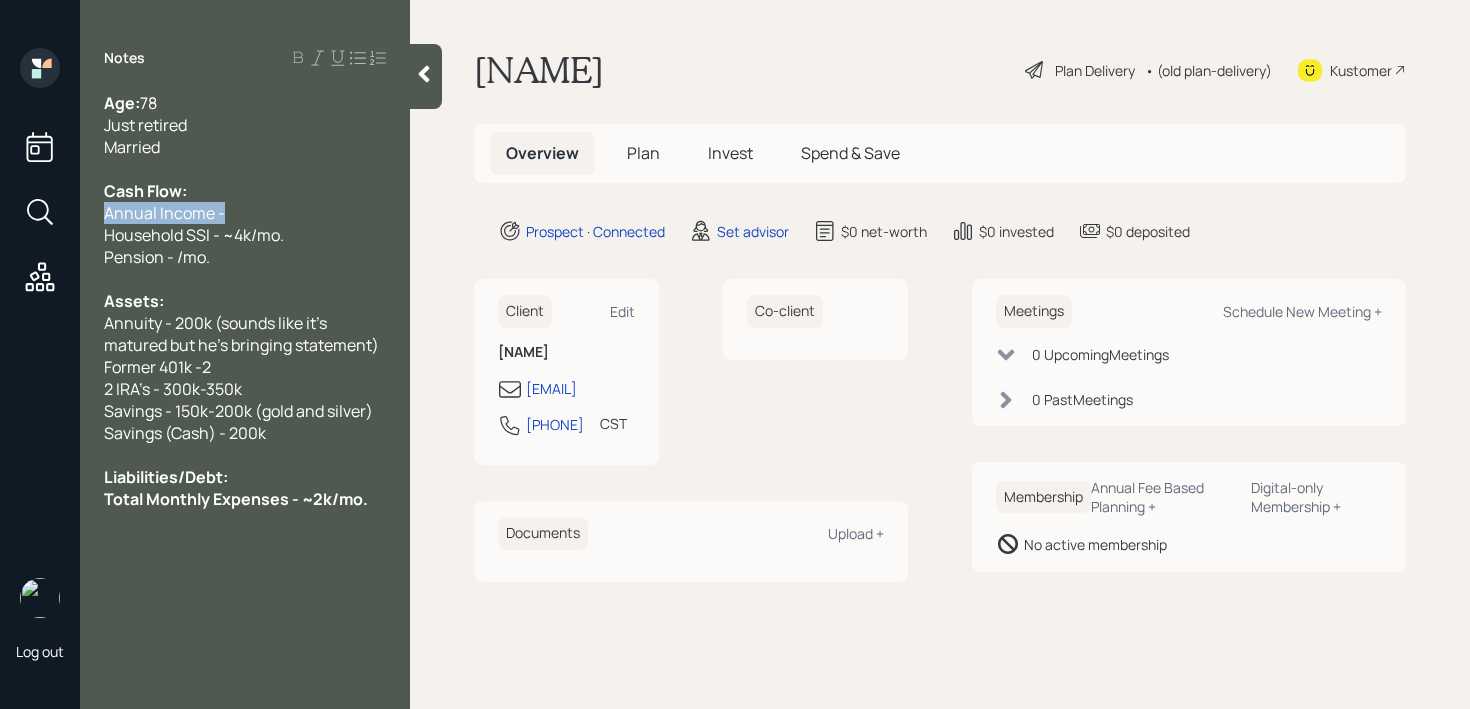 drag, startPoint x: 267, startPoint y: 222, endPoint x: 12, endPoint y: 222, distance: 255 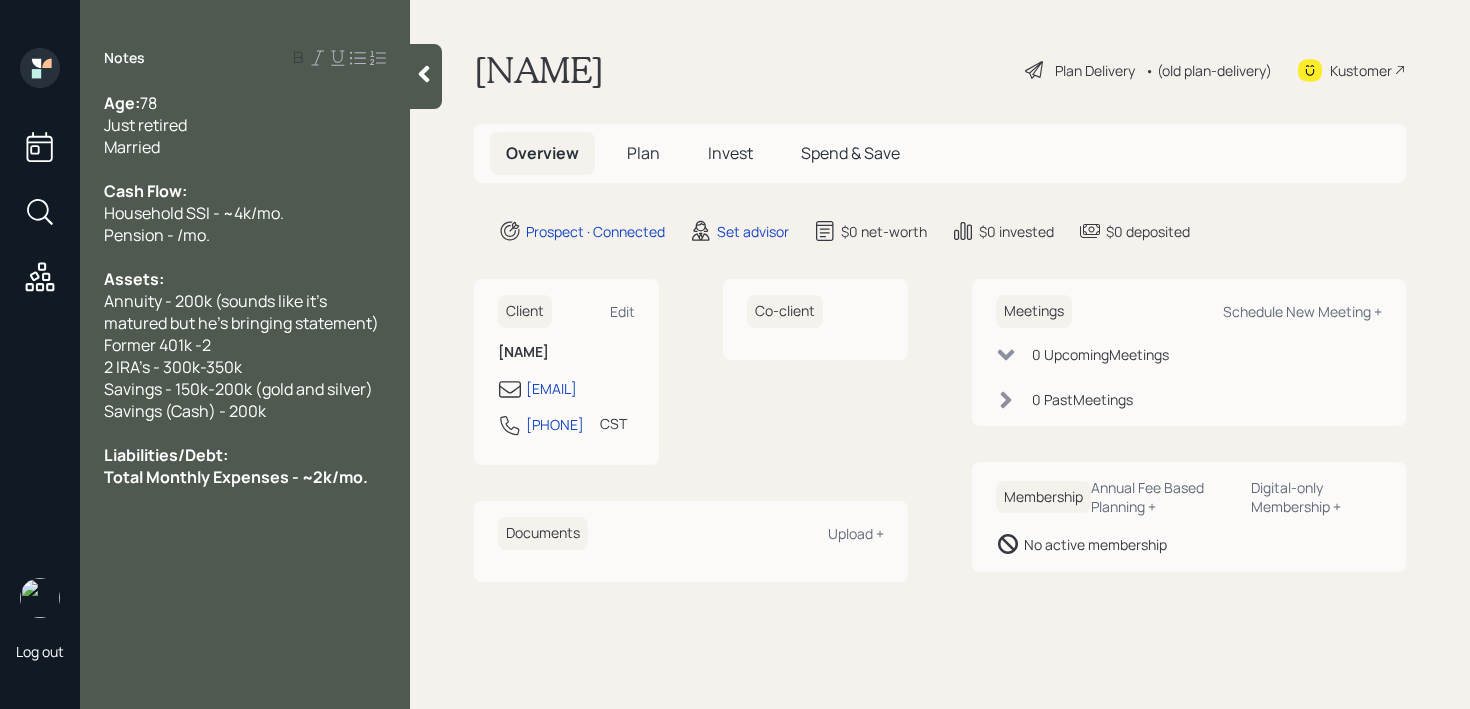 click on "Annuity - 200k (sounds like it's matured but he's bringing statement)" at bounding box center [241, 312] 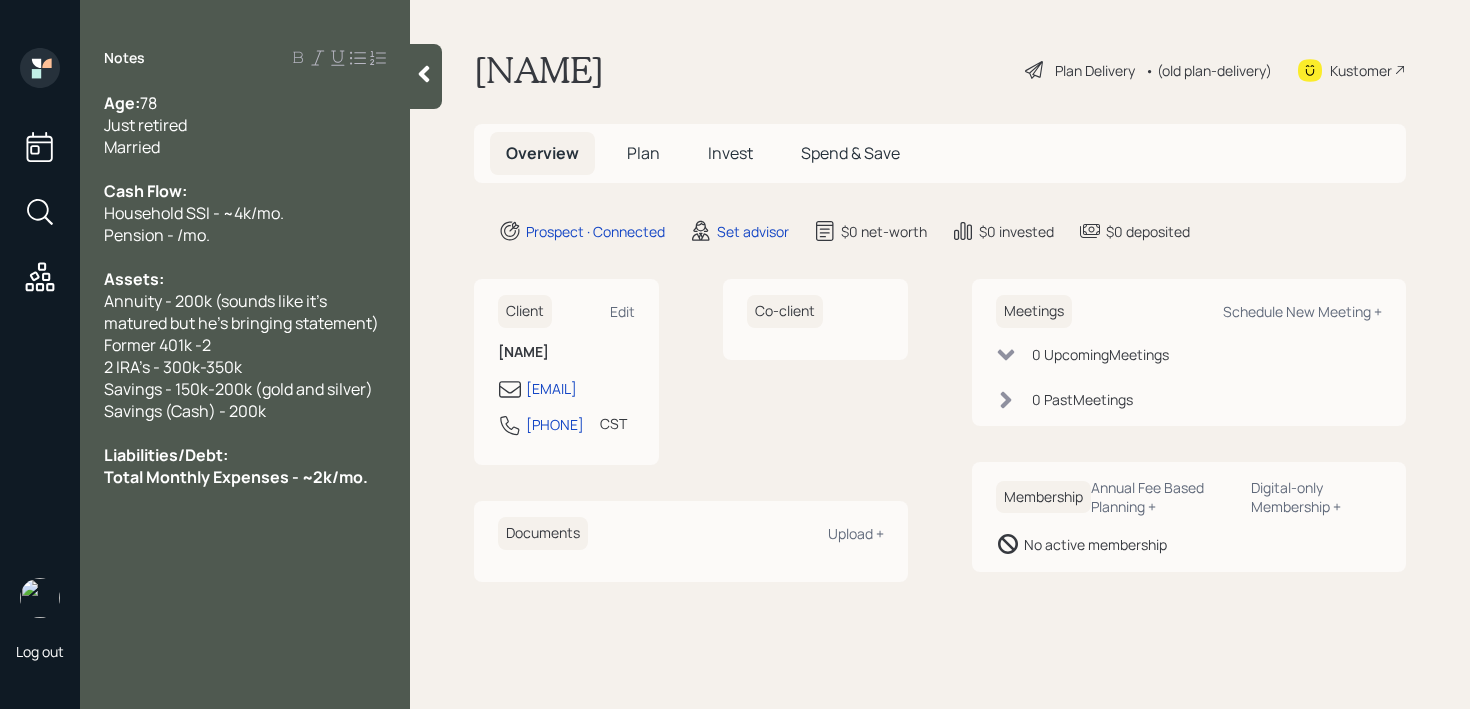click at bounding box center [245, 433] 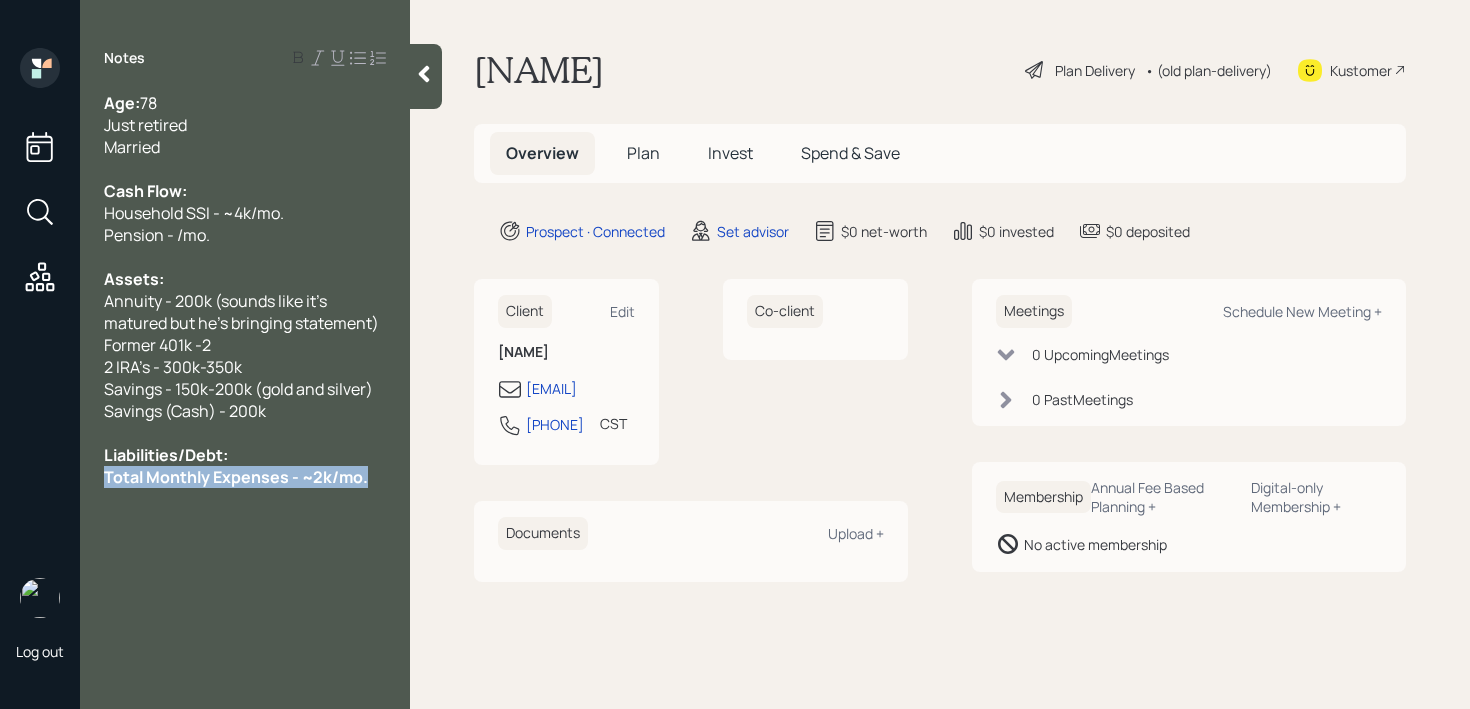 drag, startPoint x: 373, startPoint y: 485, endPoint x: 57, endPoint y: 483, distance: 316.00632 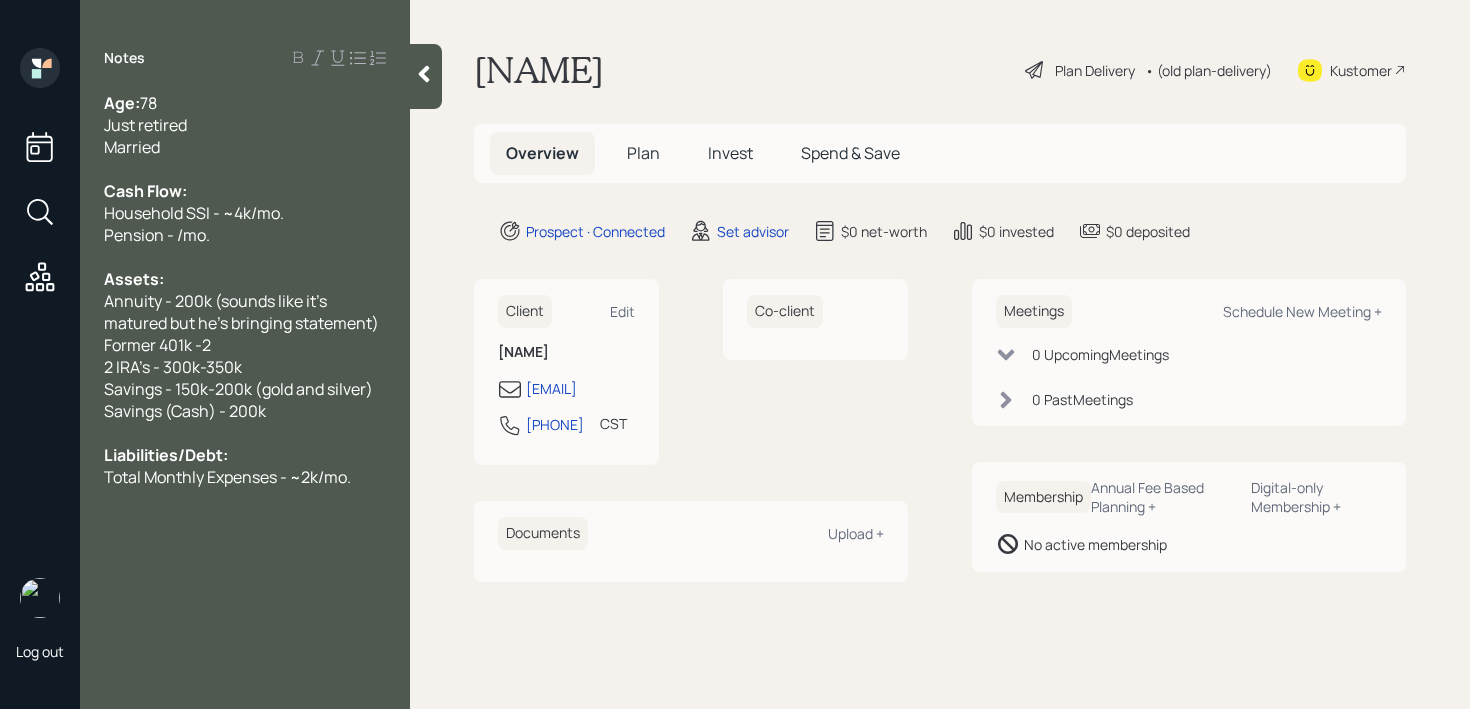 click on "Assets:" at bounding box center [245, 279] 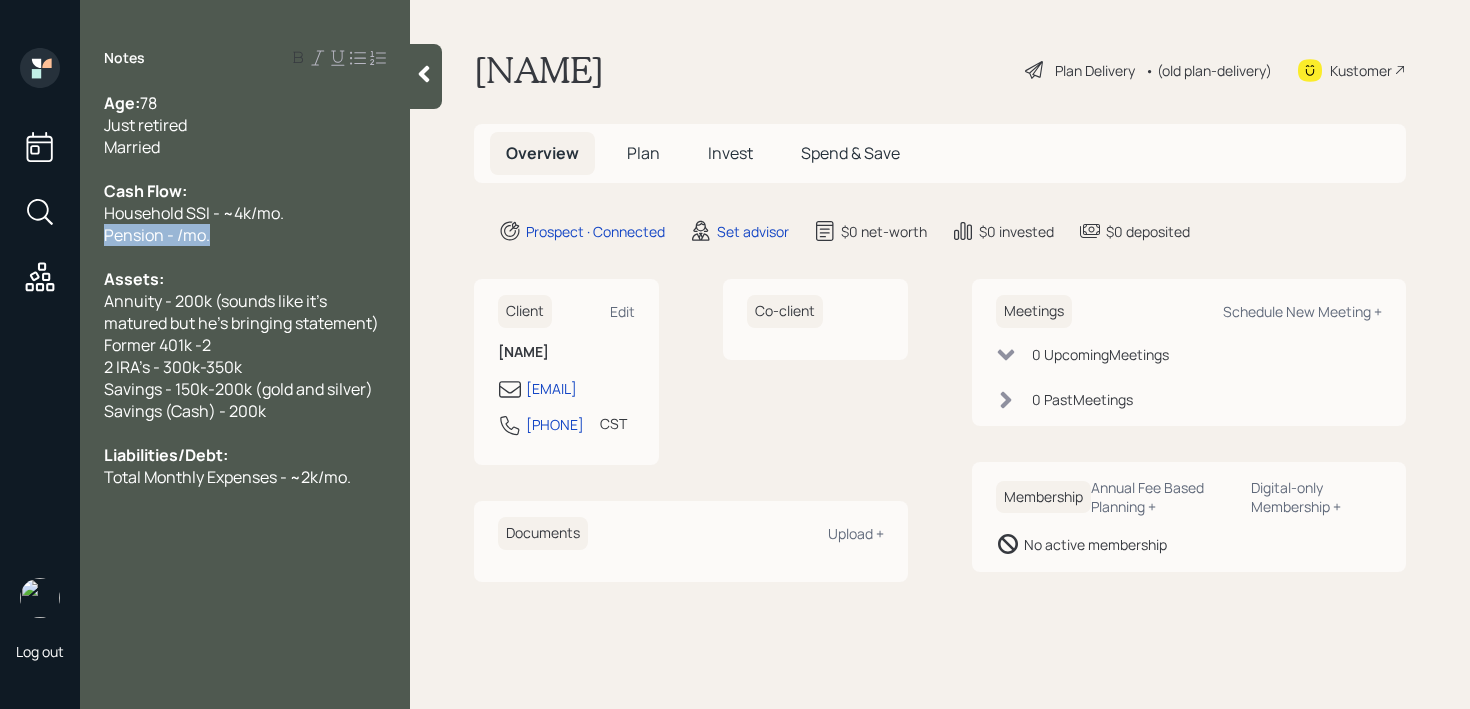 drag, startPoint x: 261, startPoint y: 237, endPoint x: 0, endPoint y: 237, distance: 261 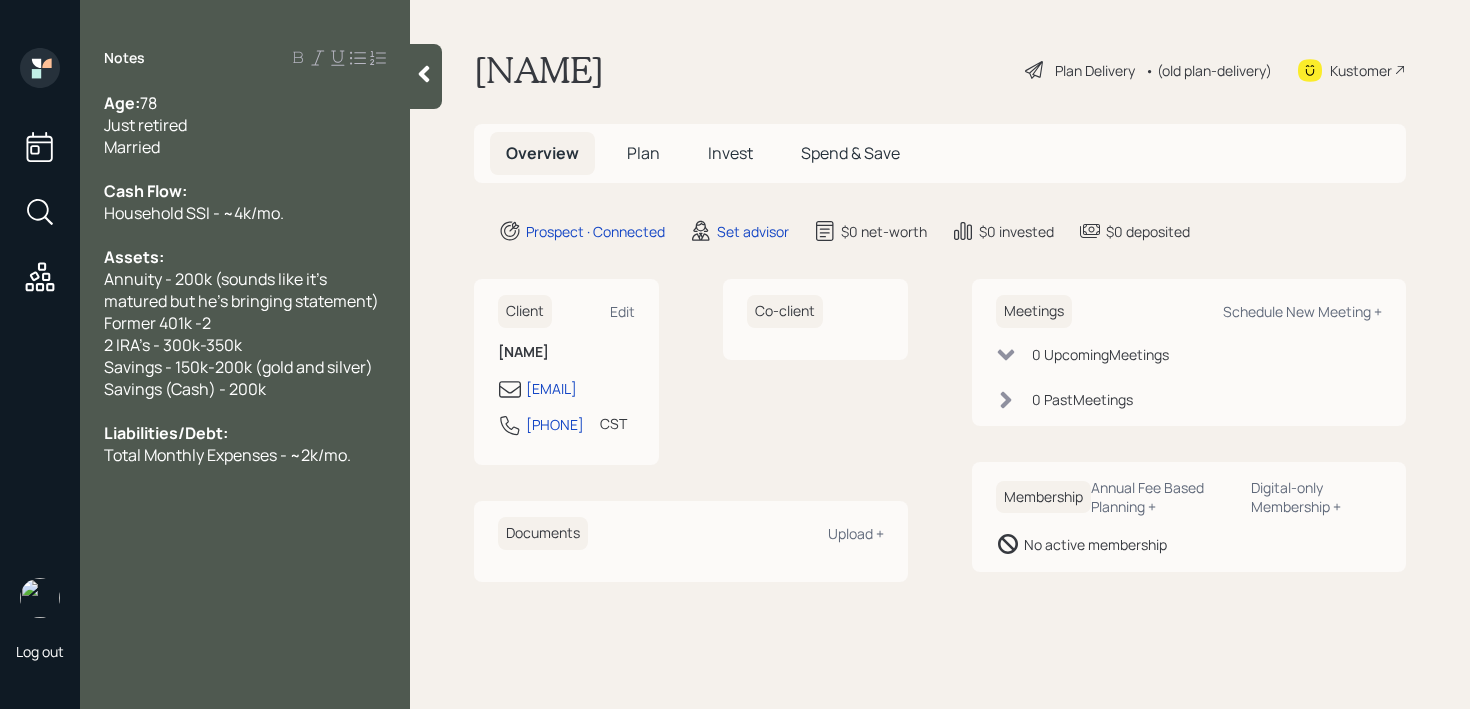 click on "Total Monthly Expenses - ~2k/mo." at bounding box center (245, 455) 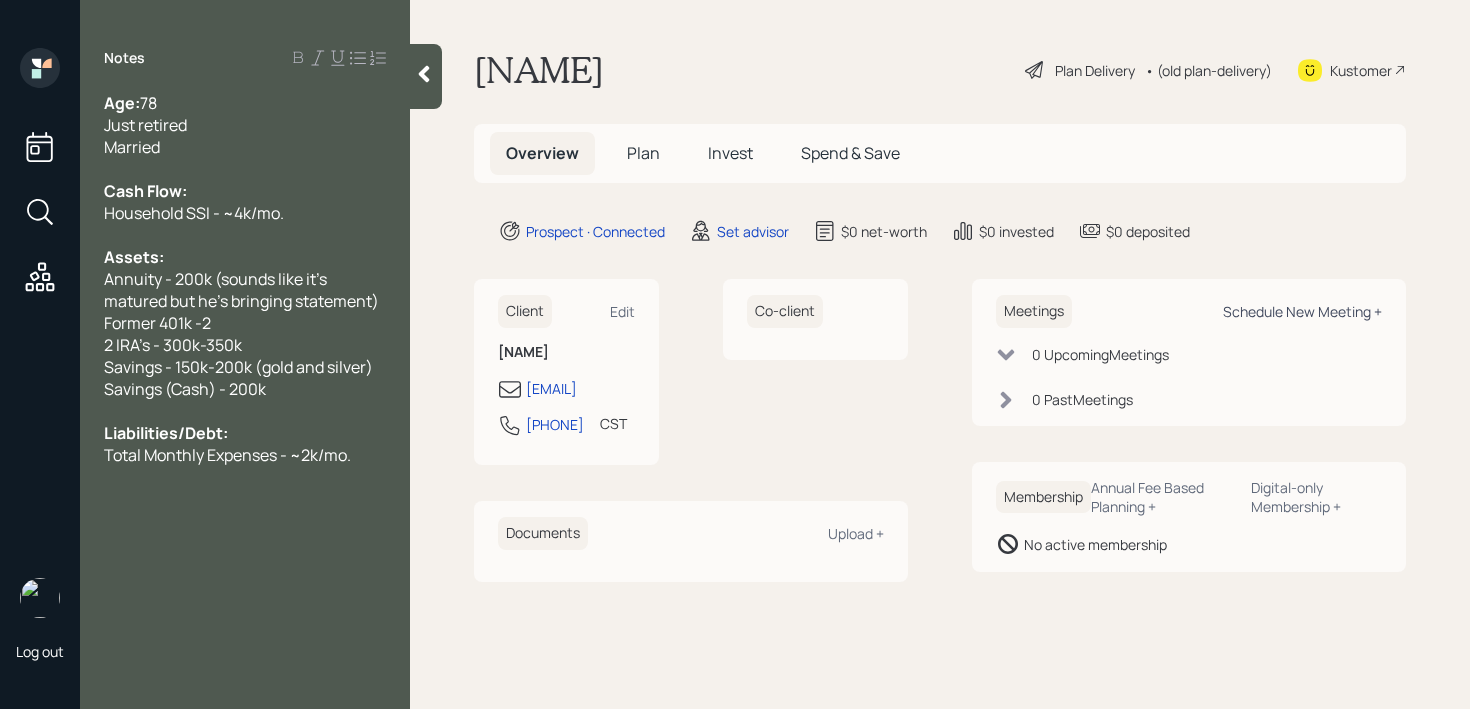 click on "Schedule New Meeting +" at bounding box center (1302, 311) 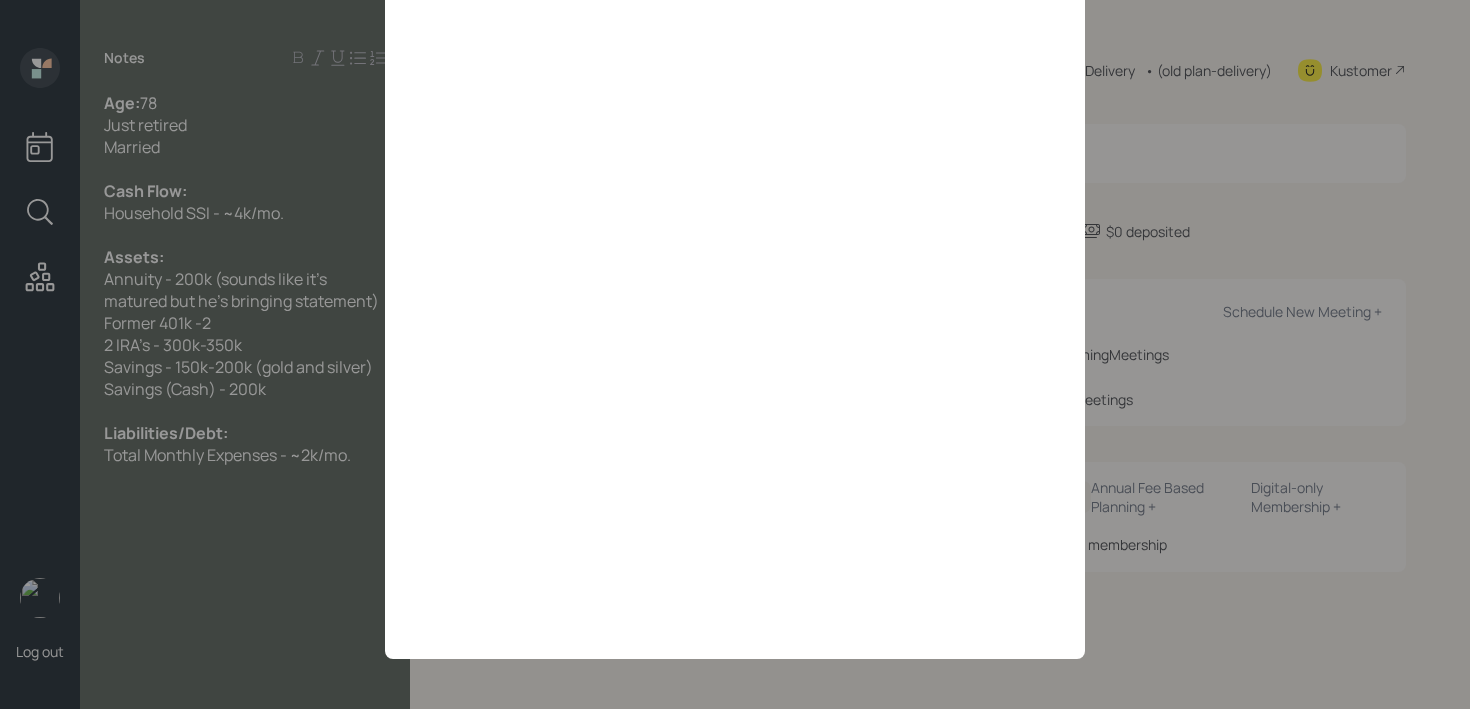 scroll, scrollTop: 0, scrollLeft: 0, axis: both 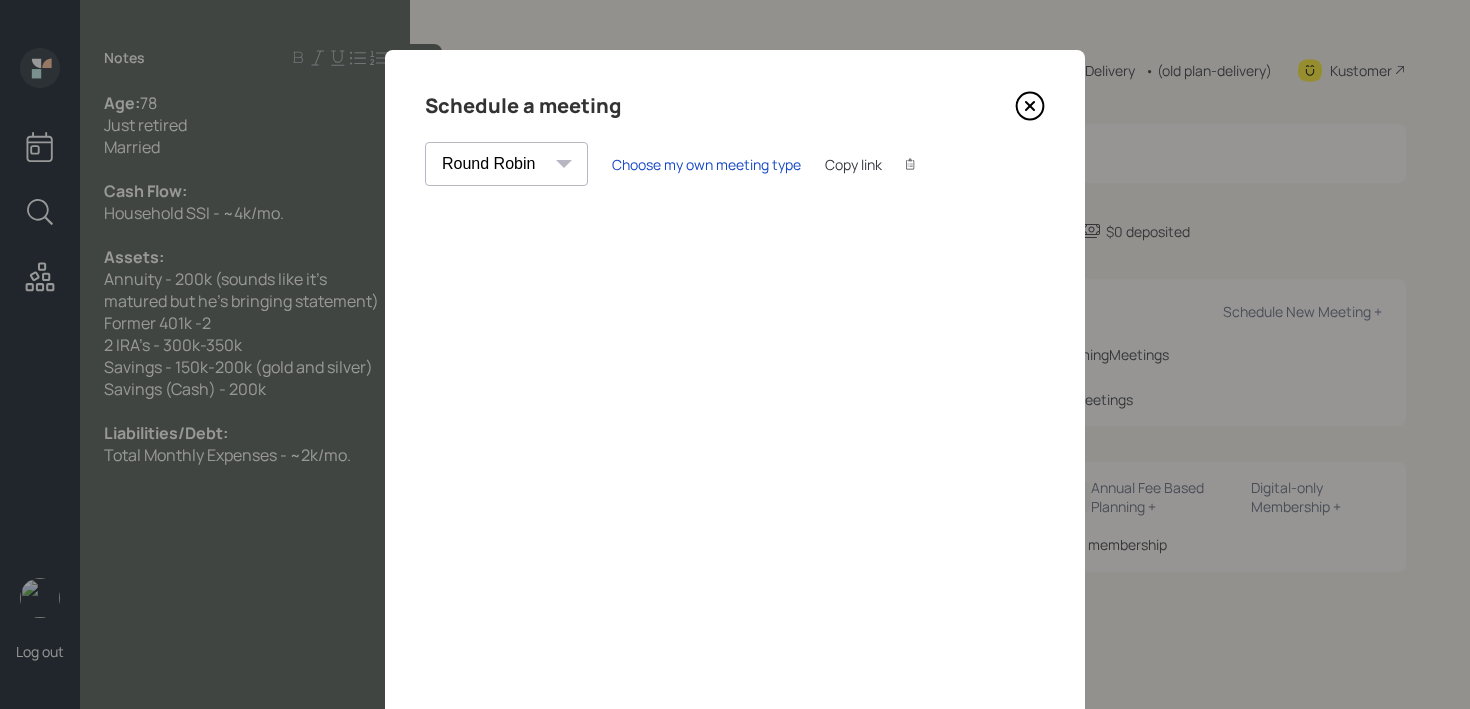 click 